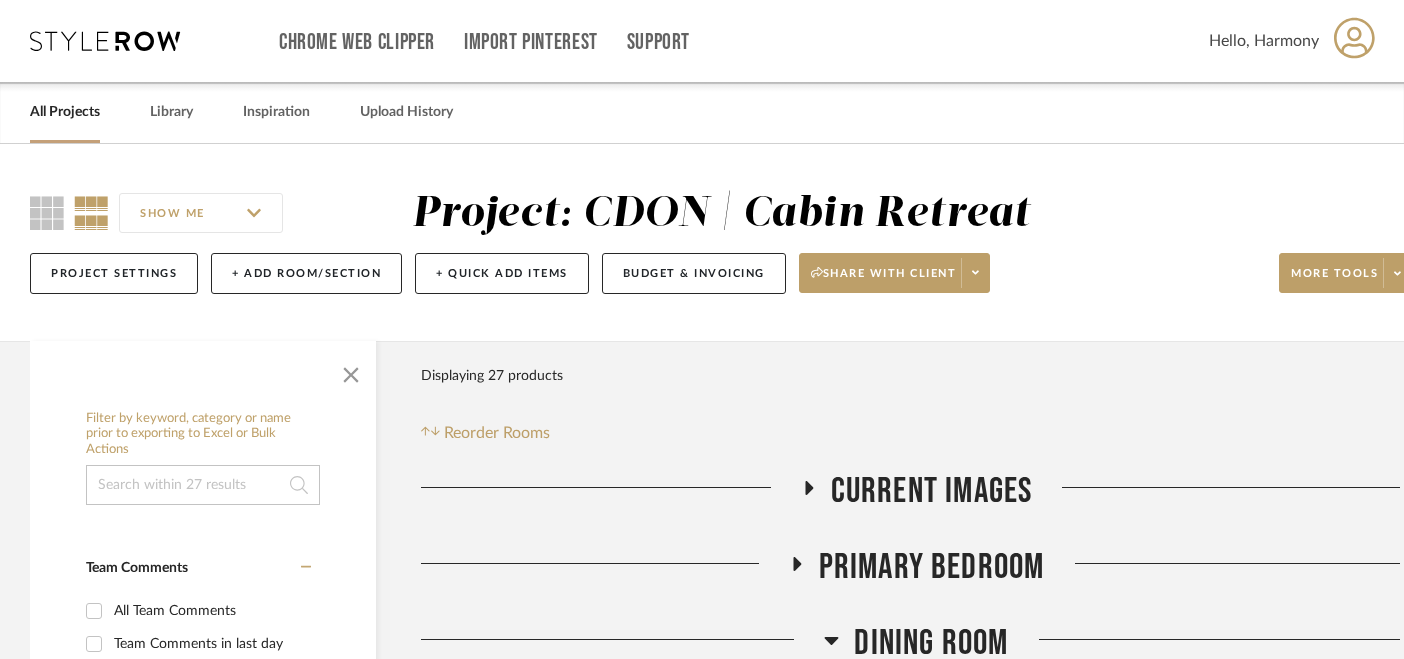 scroll, scrollTop: 0, scrollLeft: 0, axis: both 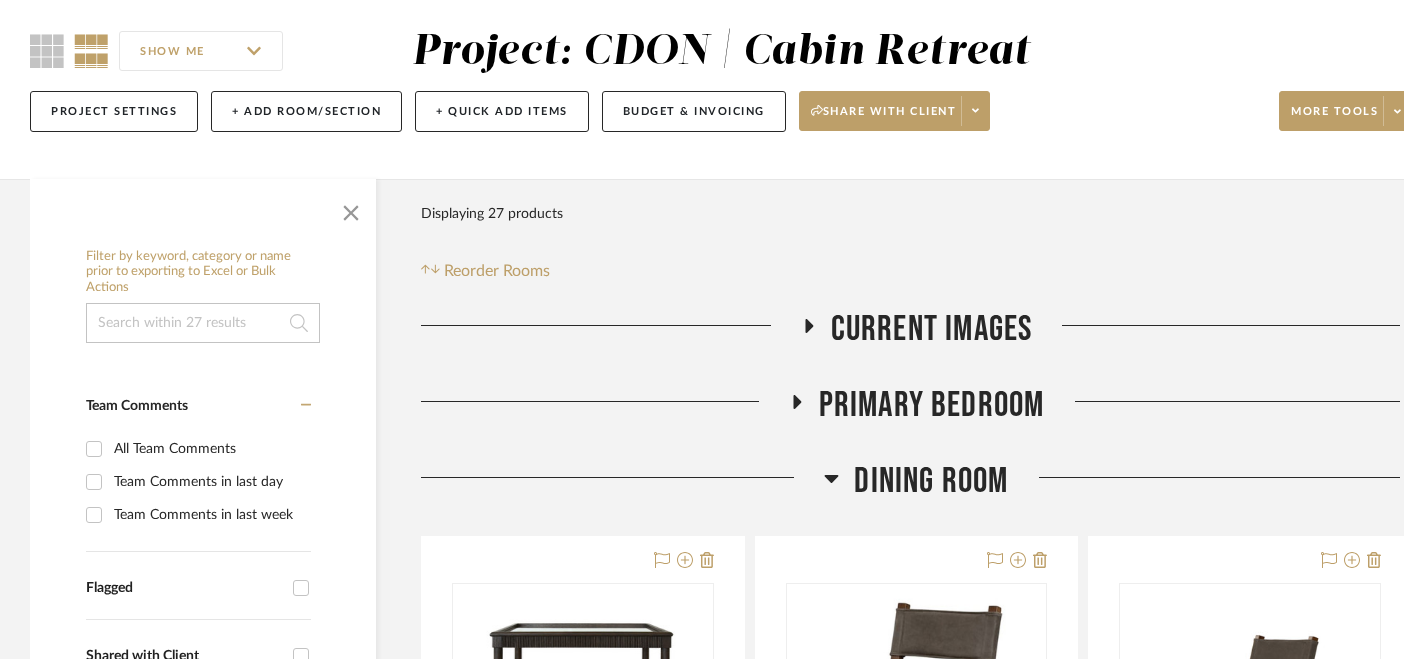 click 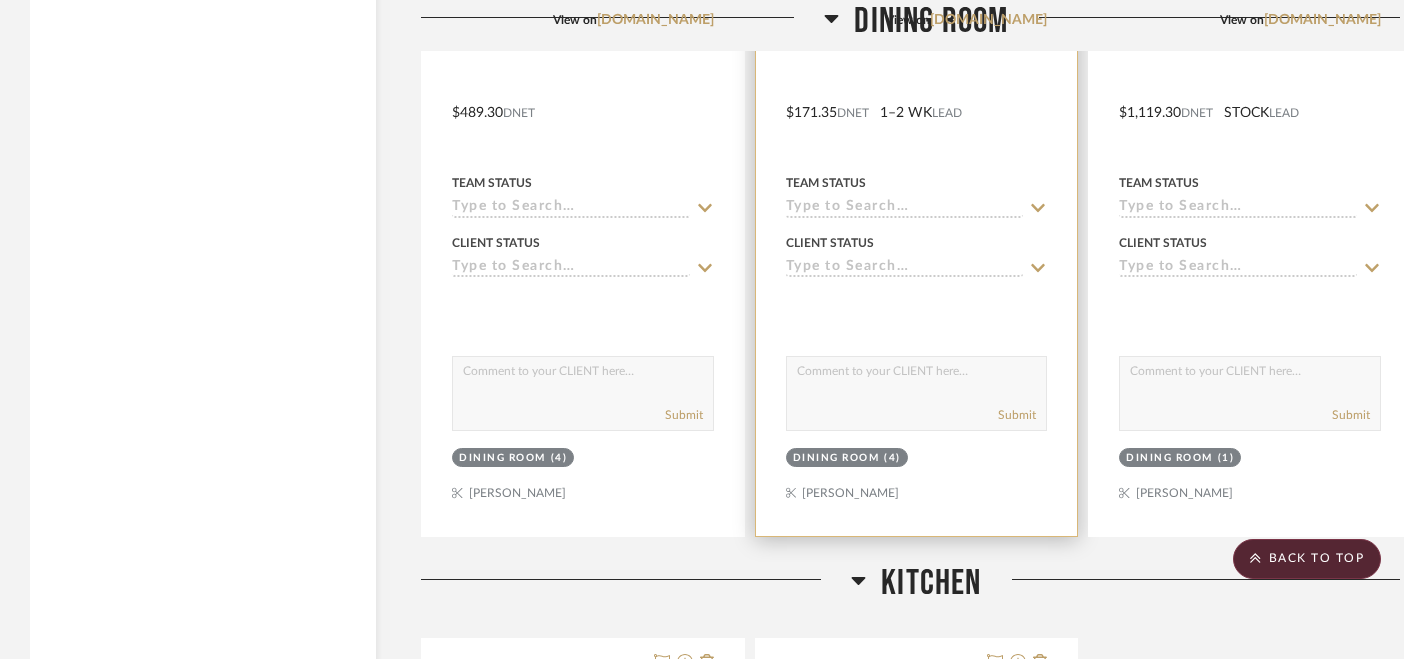 scroll, scrollTop: 5663, scrollLeft: 0, axis: vertical 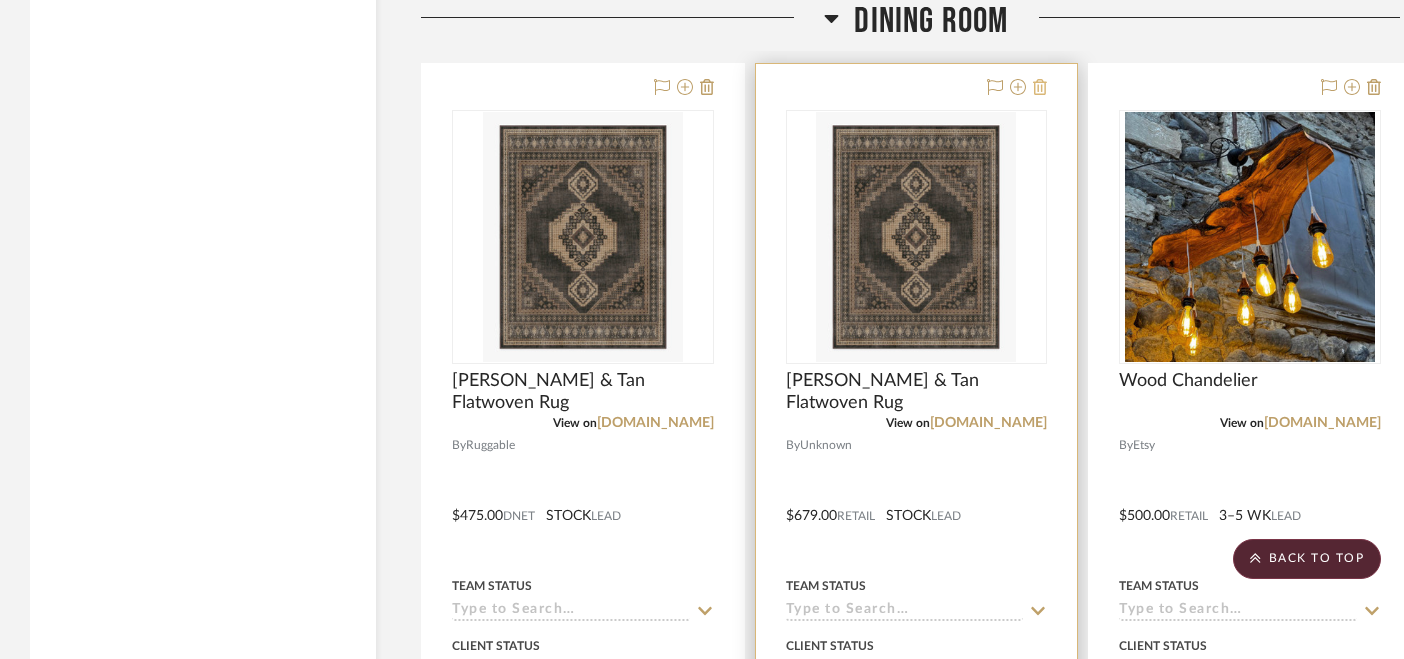 click 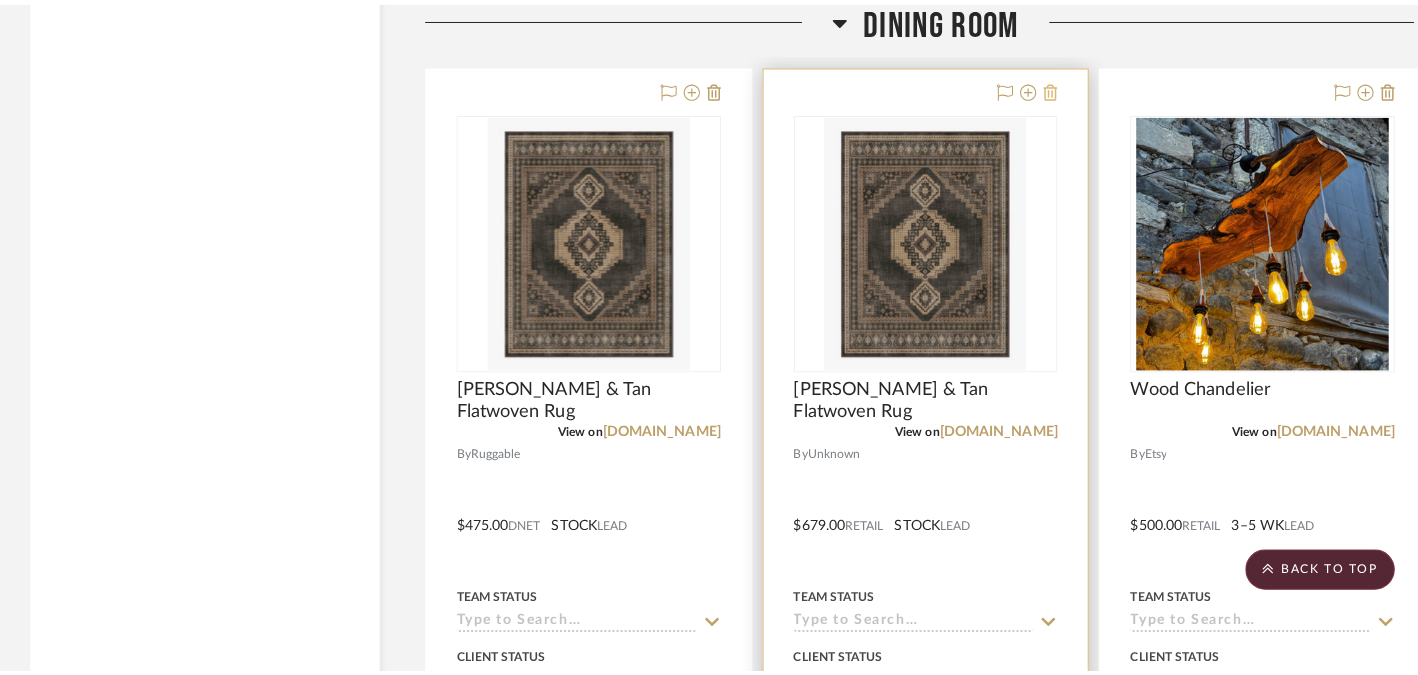 scroll, scrollTop: 0, scrollLeft: 0, axis: both 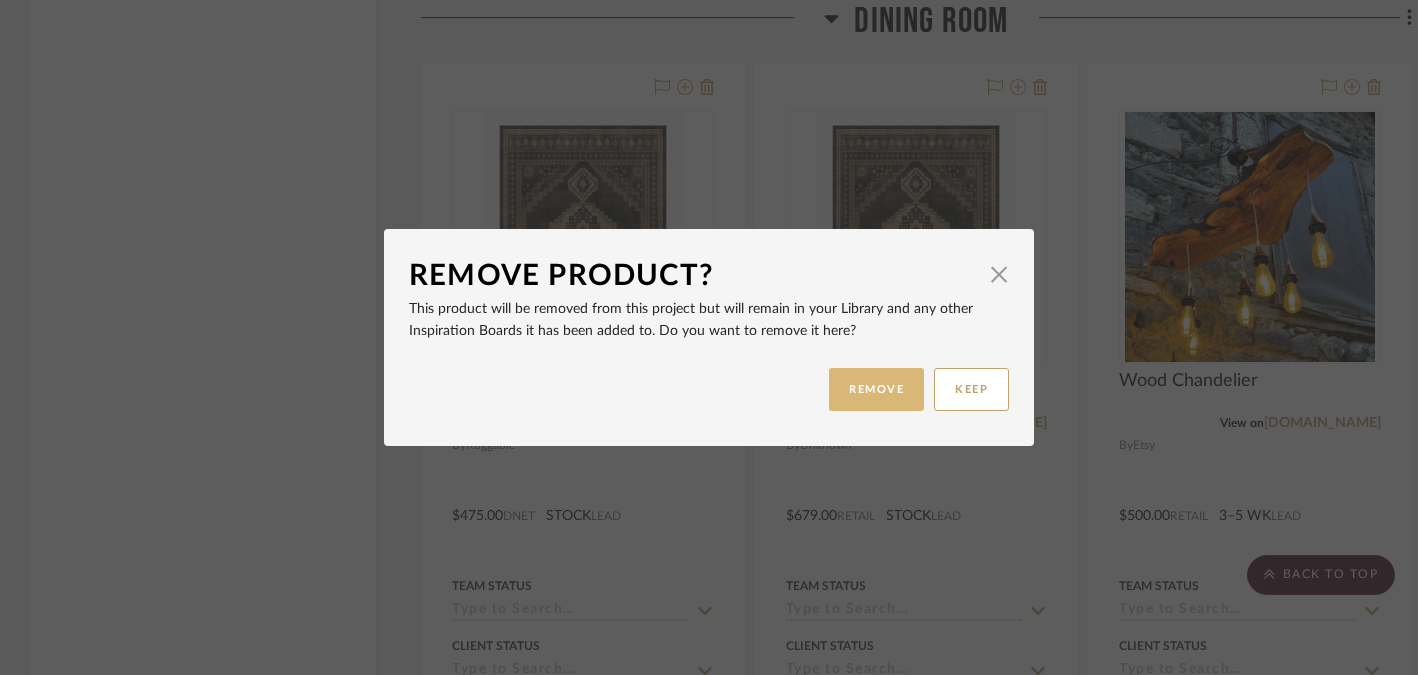 click on "REMOVE" at bounding box center [876, 389] 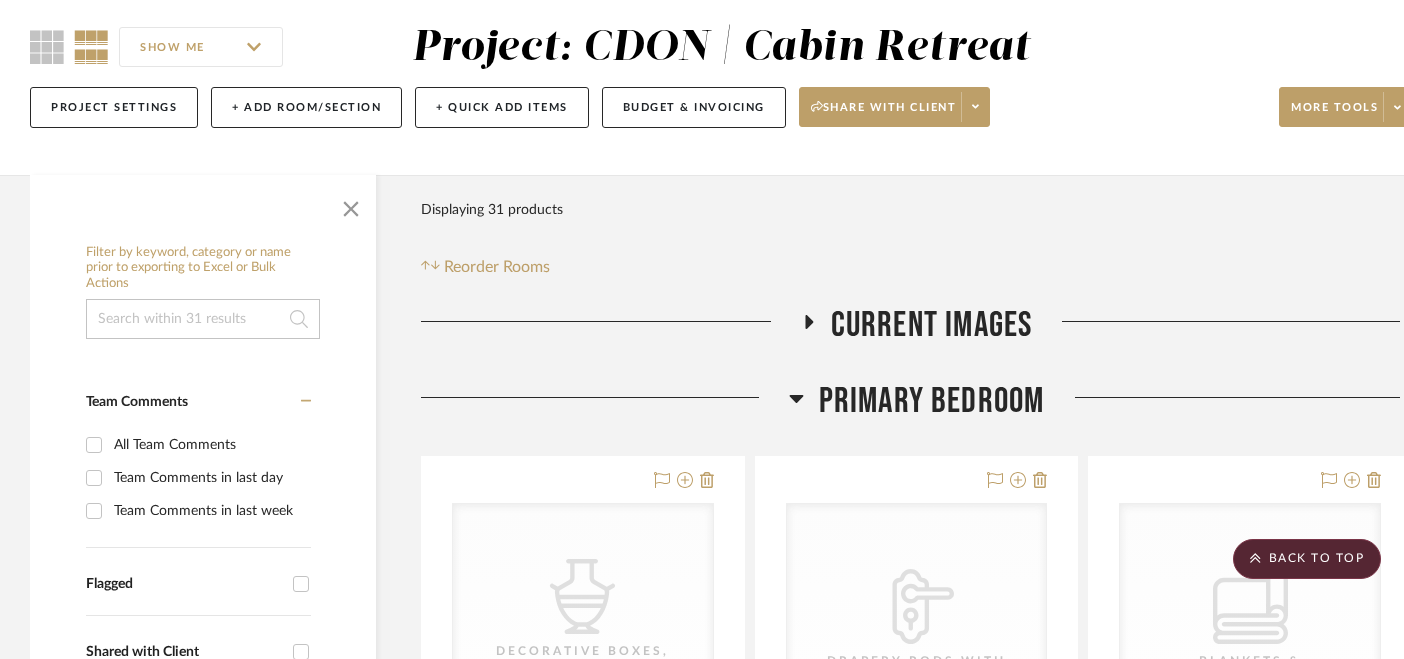 scroll, scrollTop: 0, scrollLeft: 0, axis: both 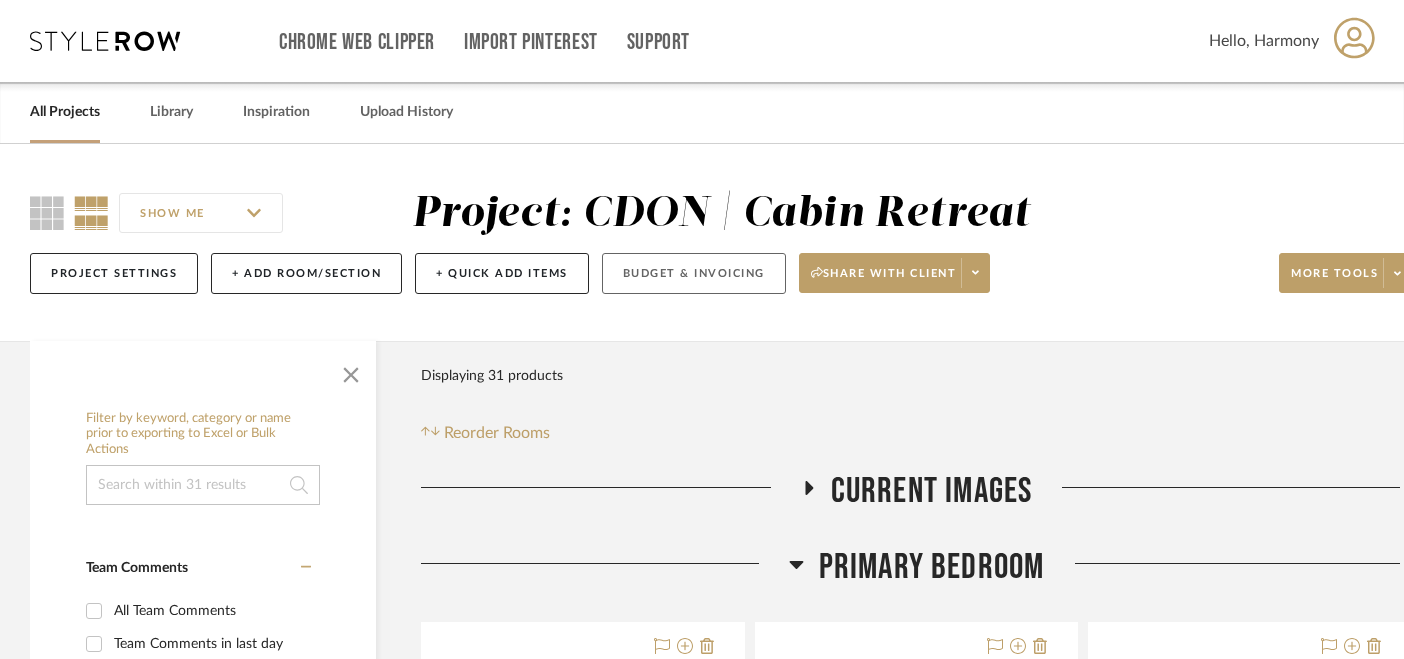 click on "Budget & Invoicing" 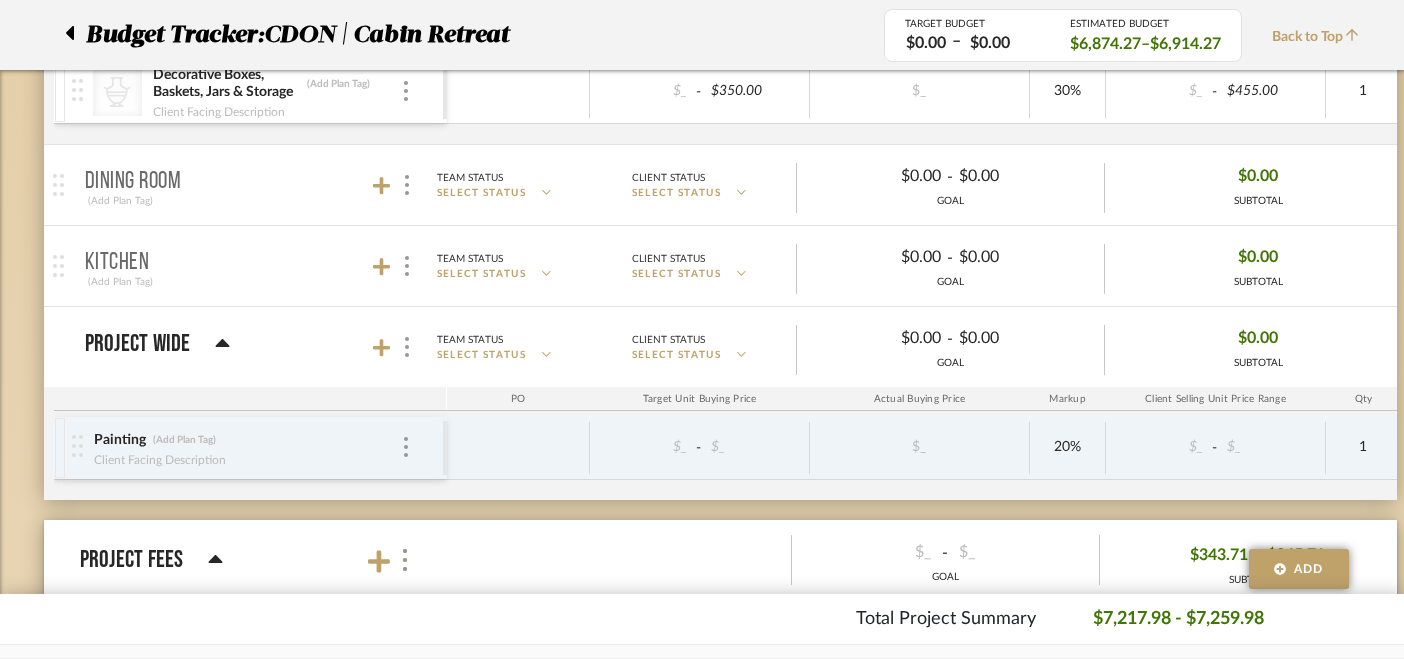 scroll, scrollTop: 994, scrollLeft: 0, axis: vertical 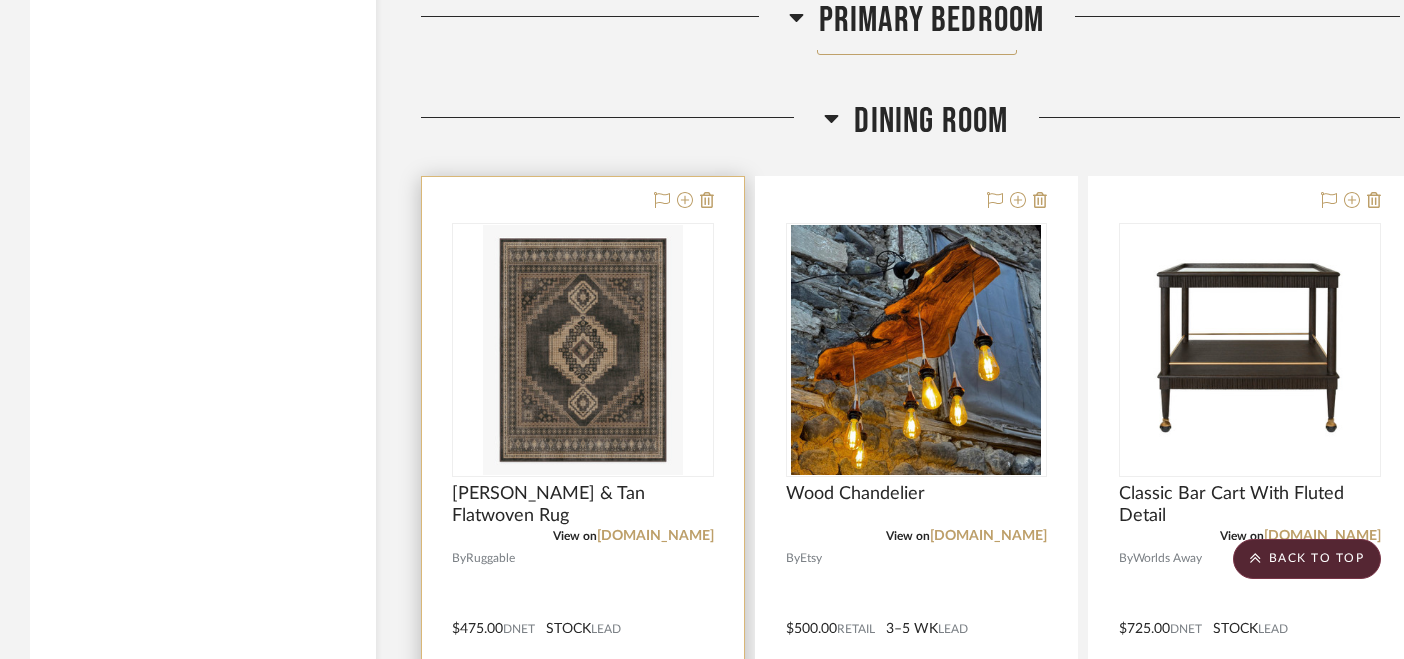 click at bounding box center (583, 614) 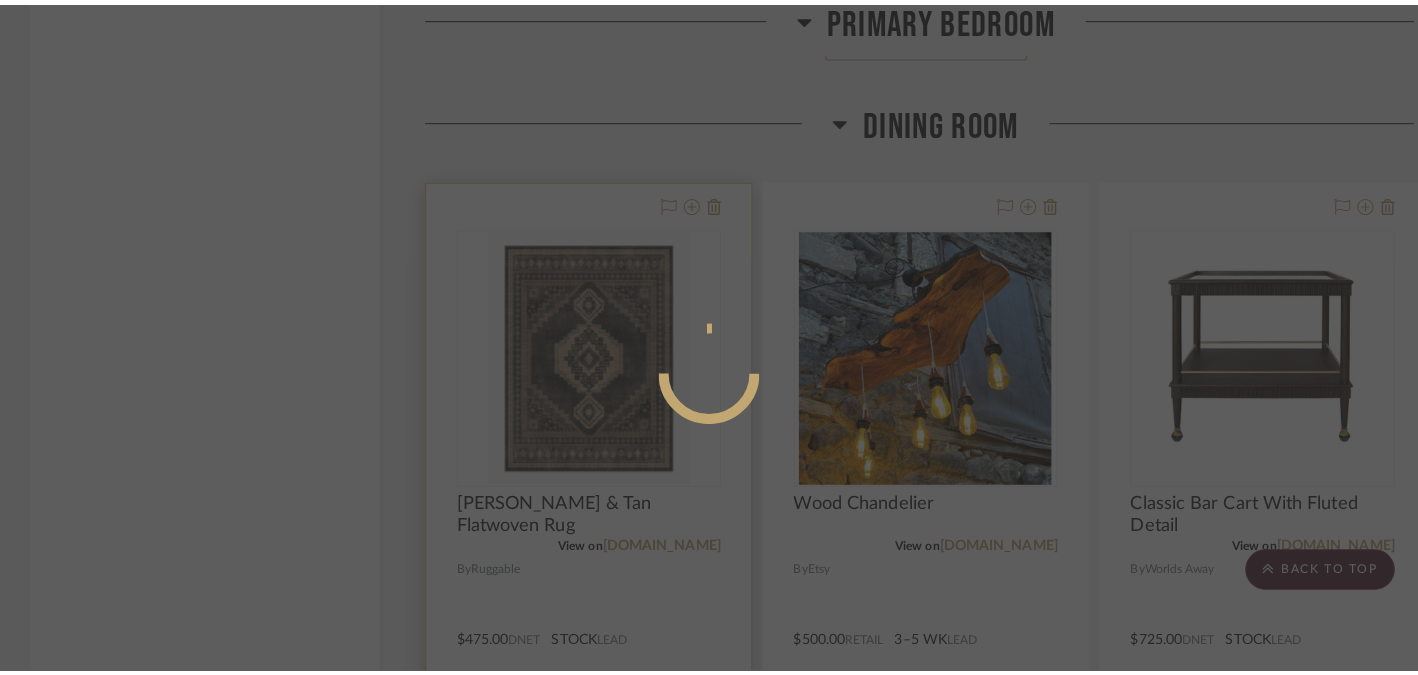scroll, scrollTop: 0, scrollLeft: 0, axis: both 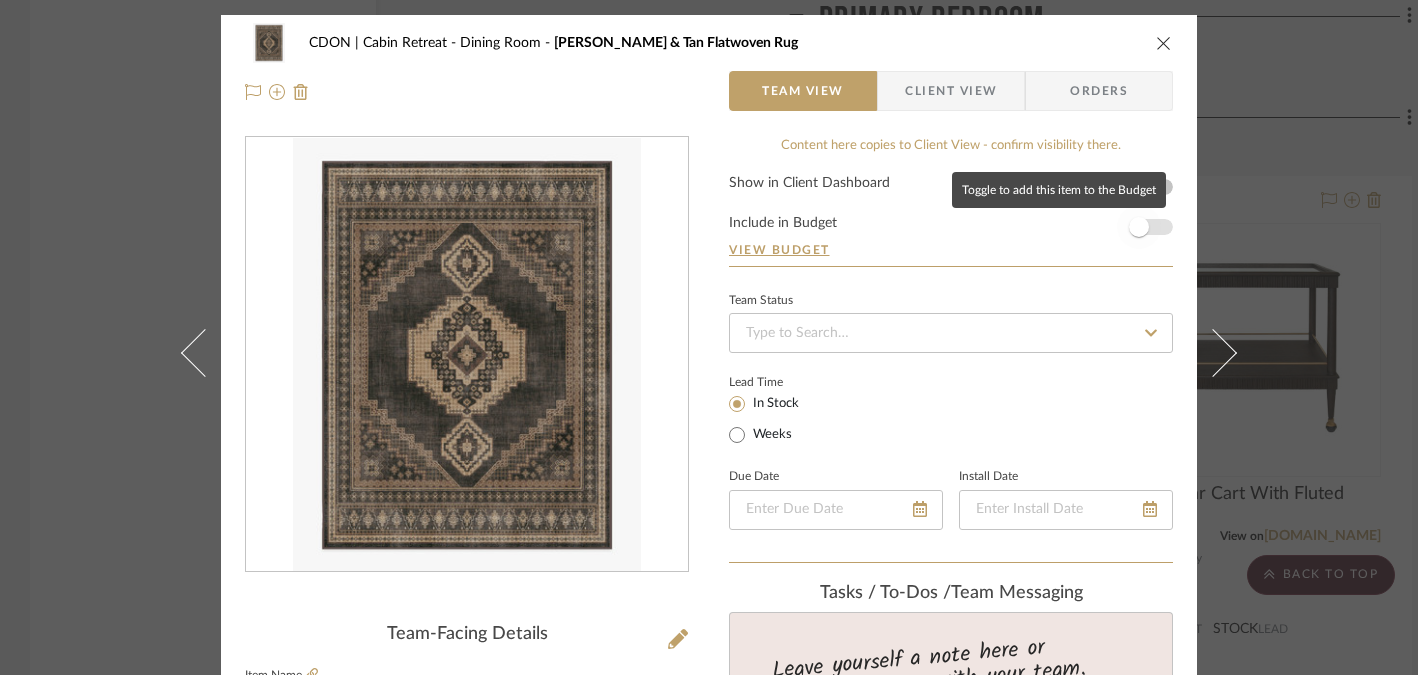 click at bounding box center (1139, 227) 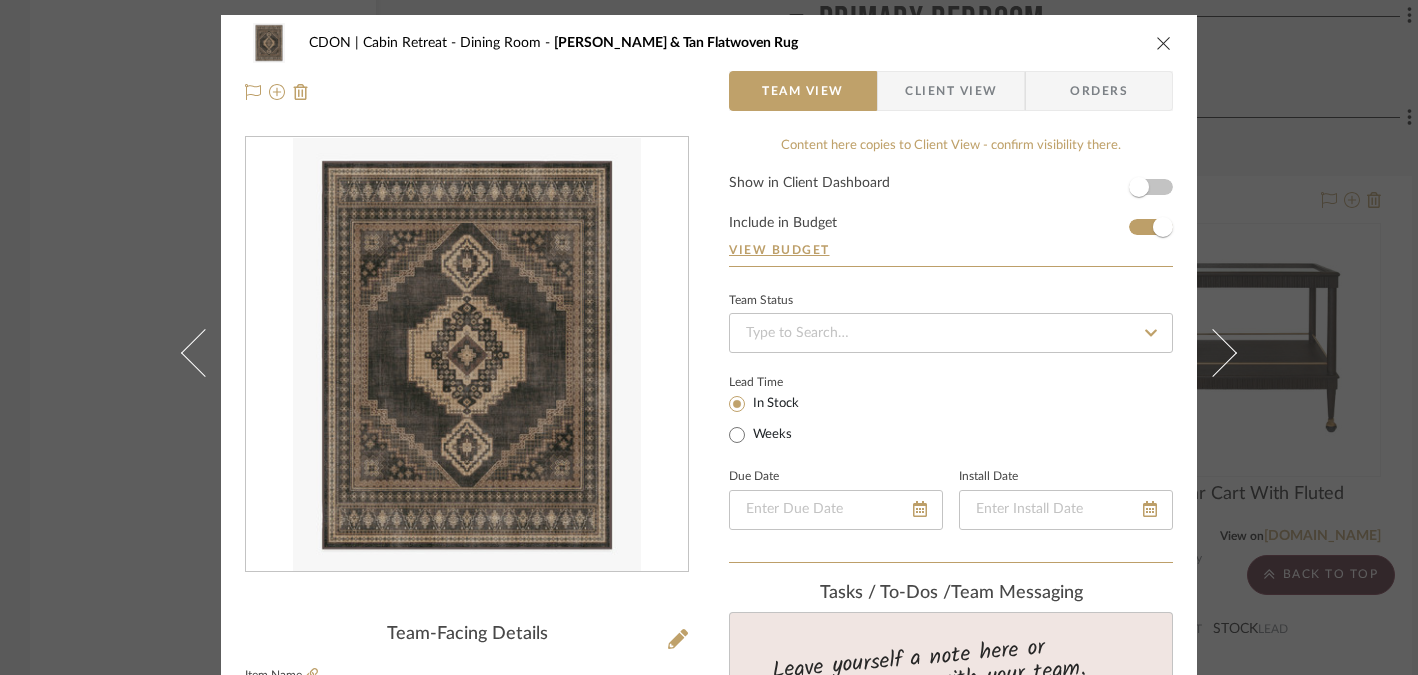 type 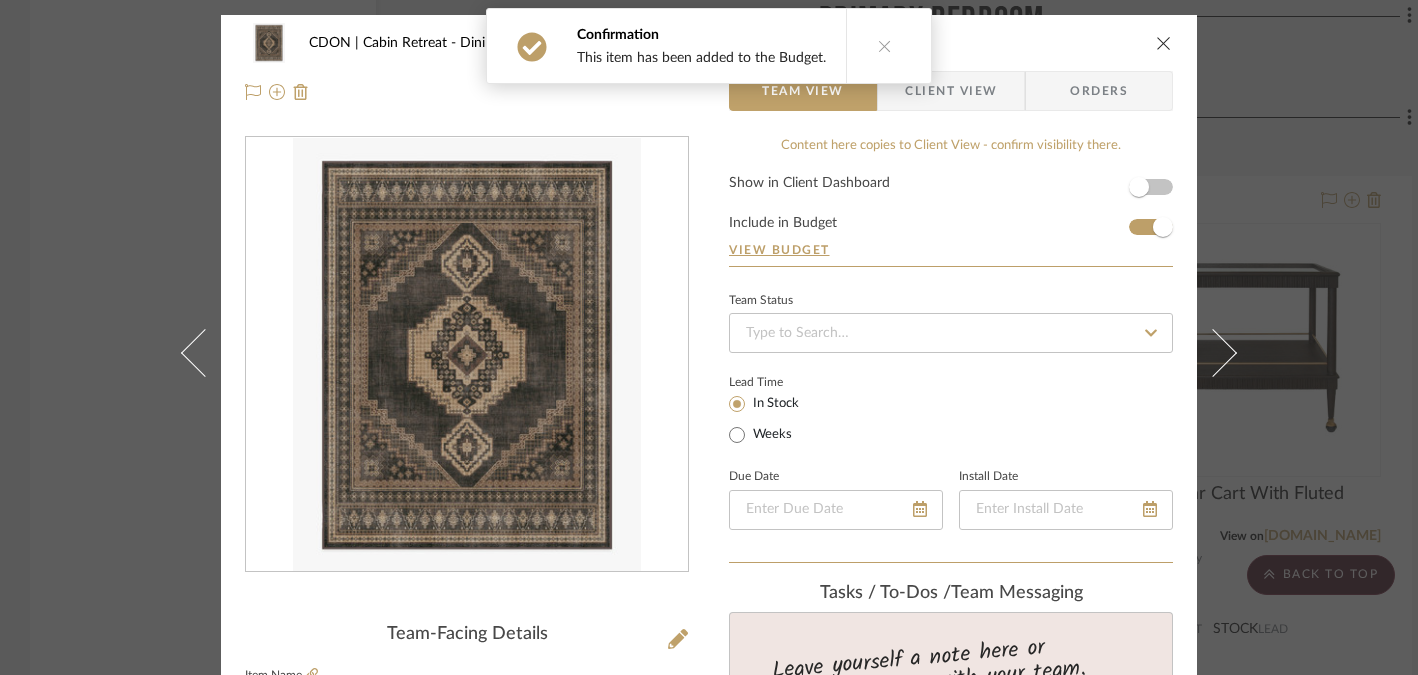 click at bounding box center (1164, 43) 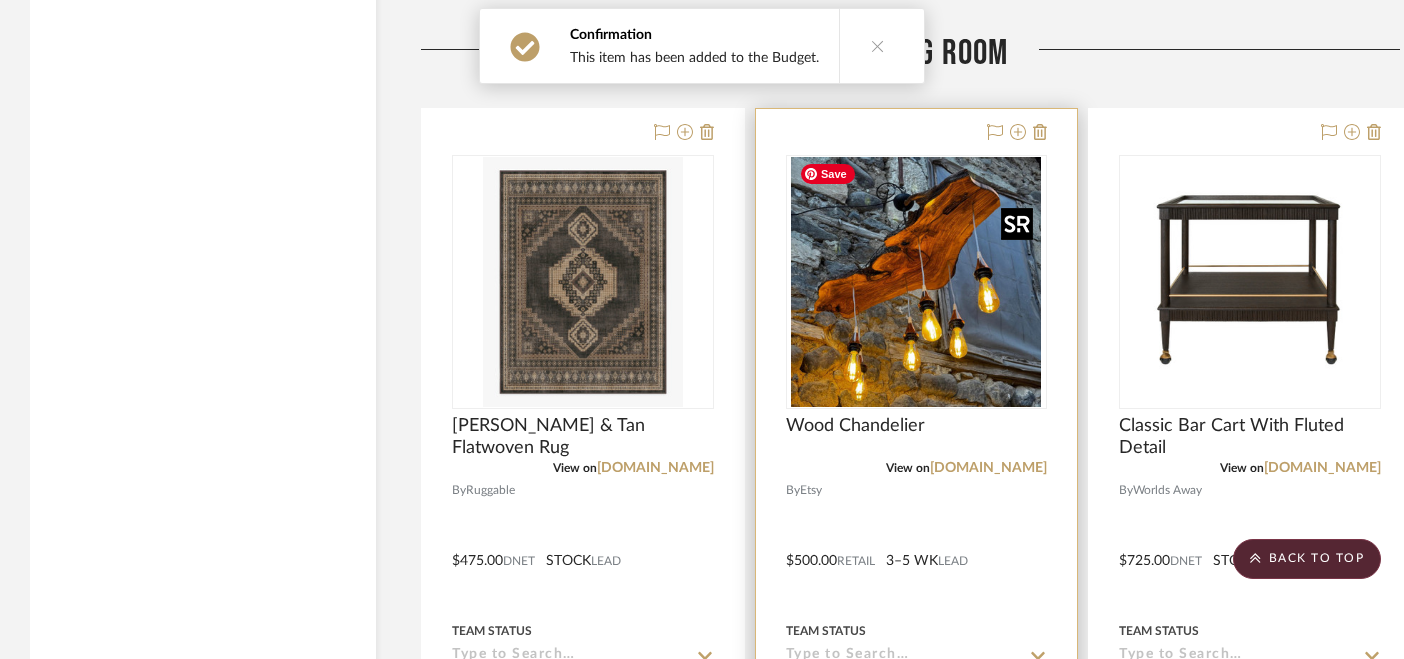 scroll, scrollTop: 3378, scrollLeft: 0, axis: vertical 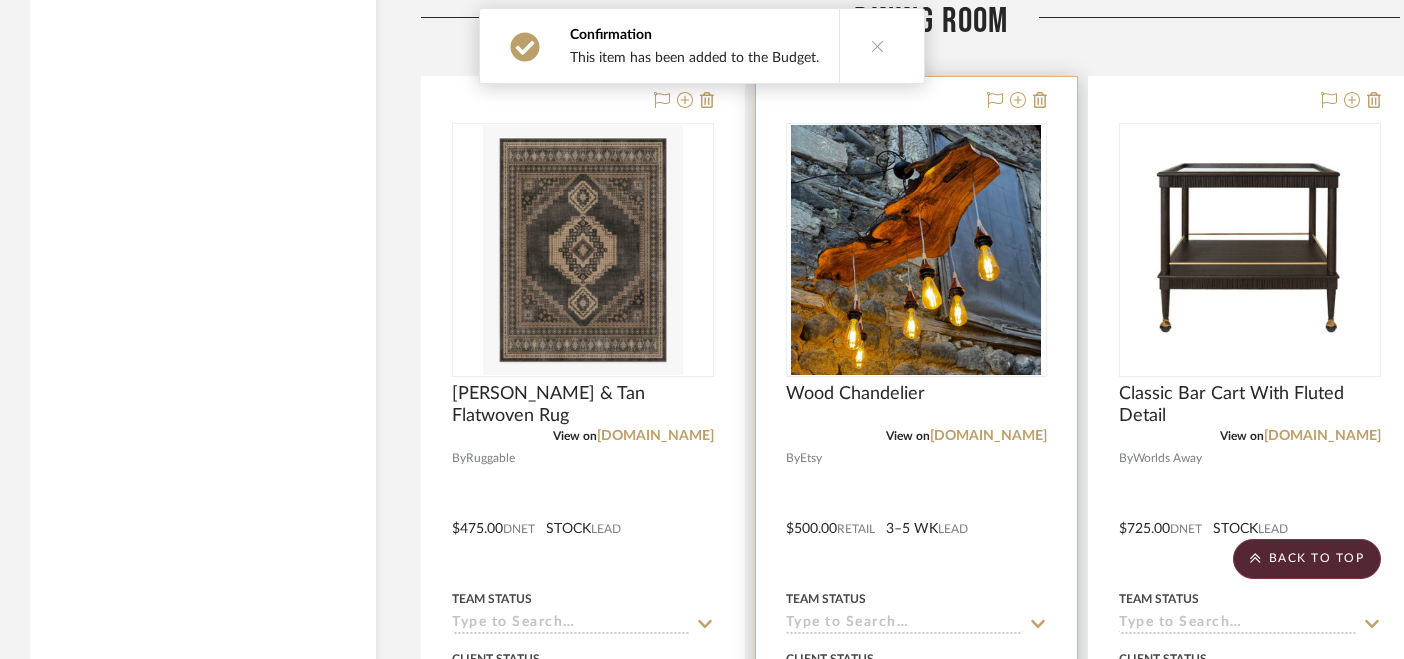 click at bounding box center (917, 514) 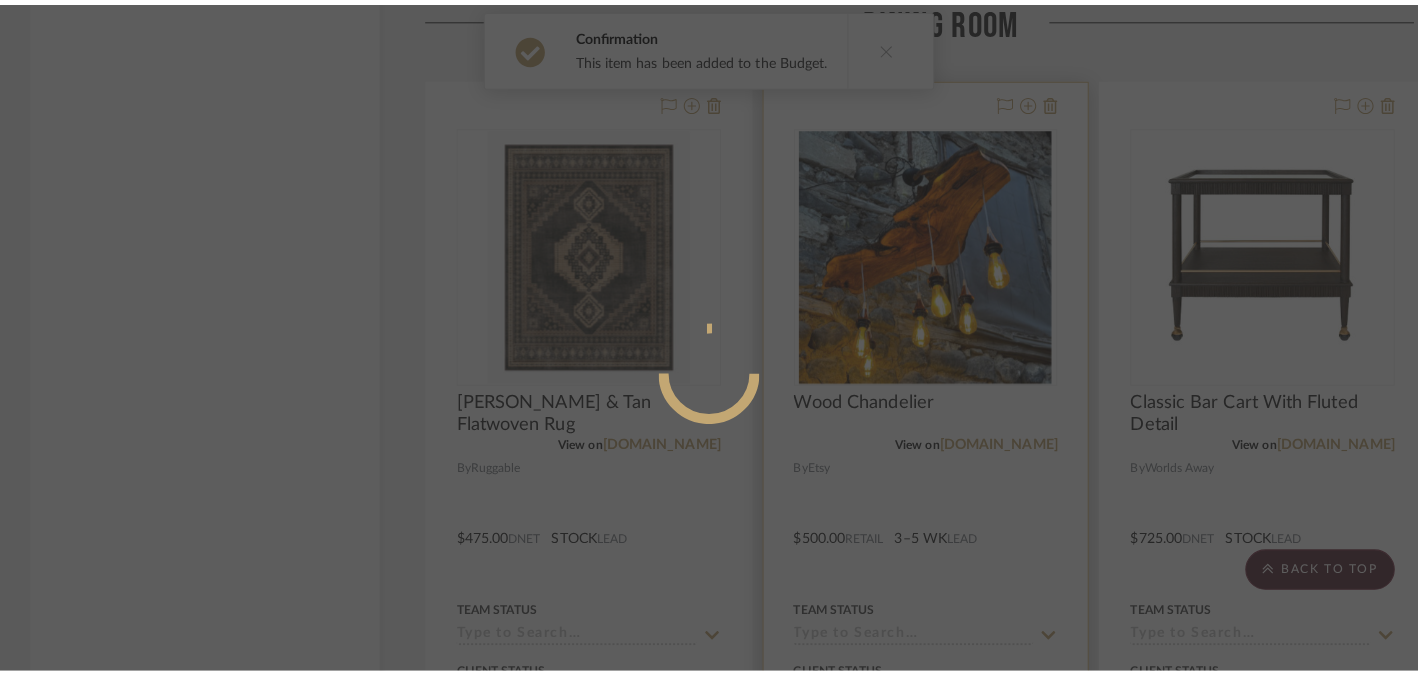 scroll, scrollTop: 0, scrollLeft: 0, axis: both 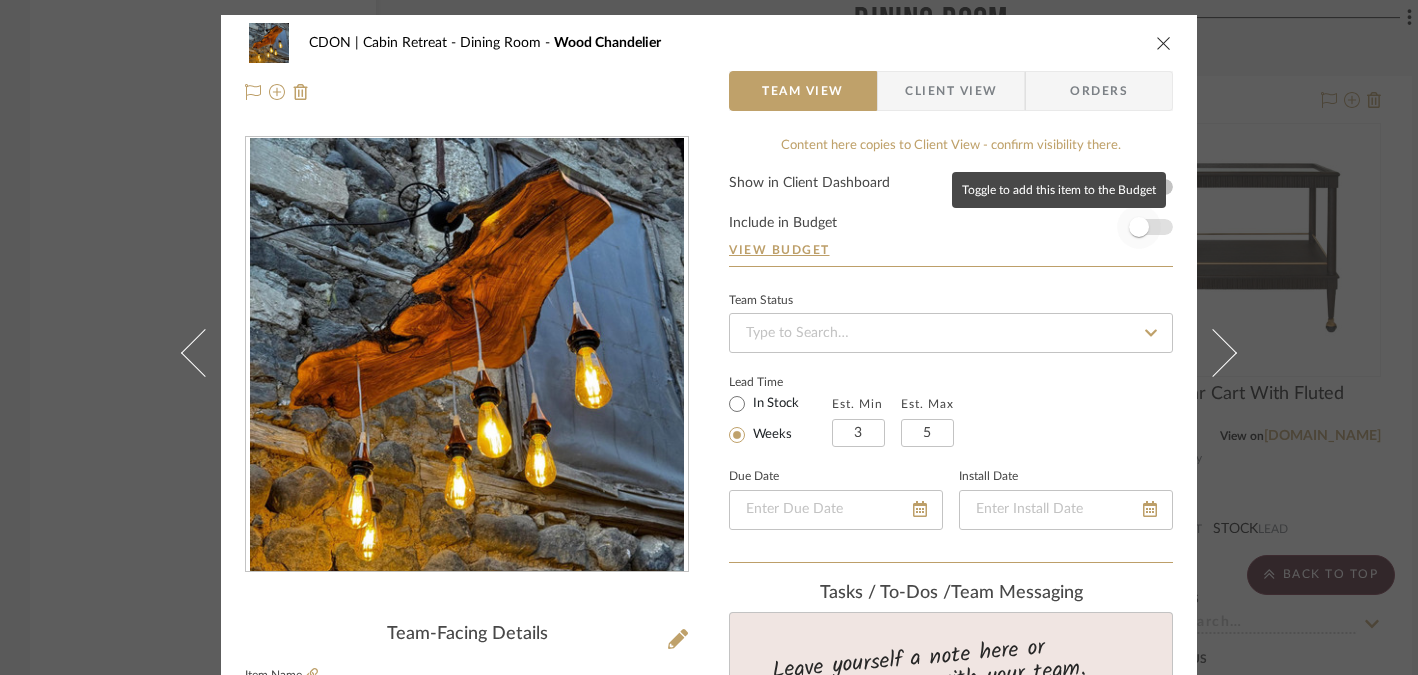click at bounding box center [1139, 227] 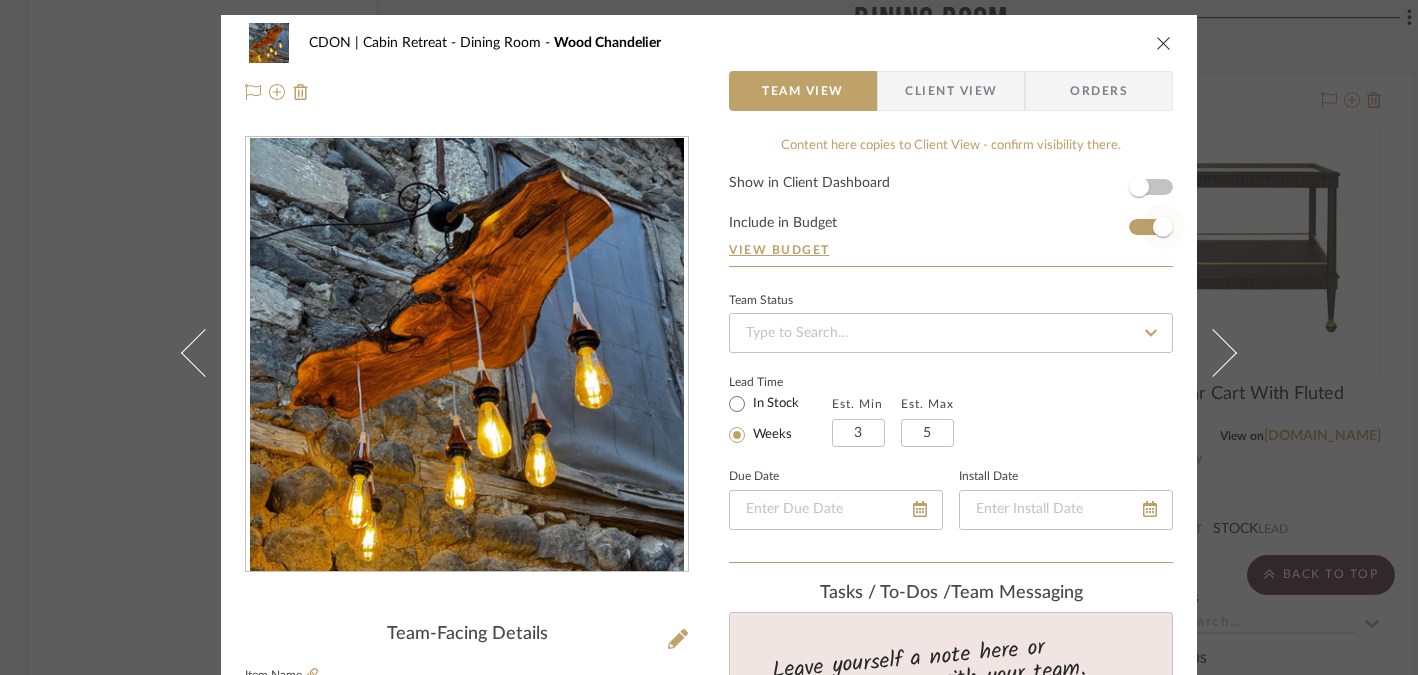 type 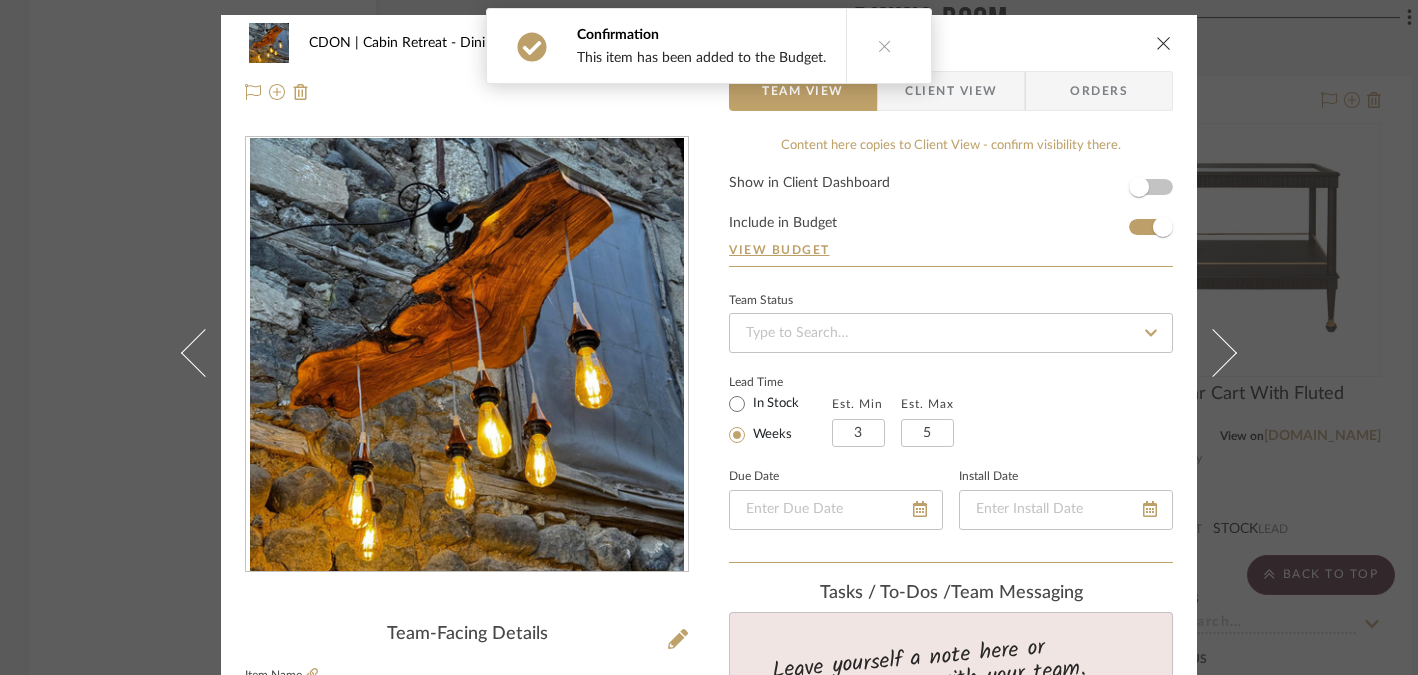 click at bounding box center [1164, 43] 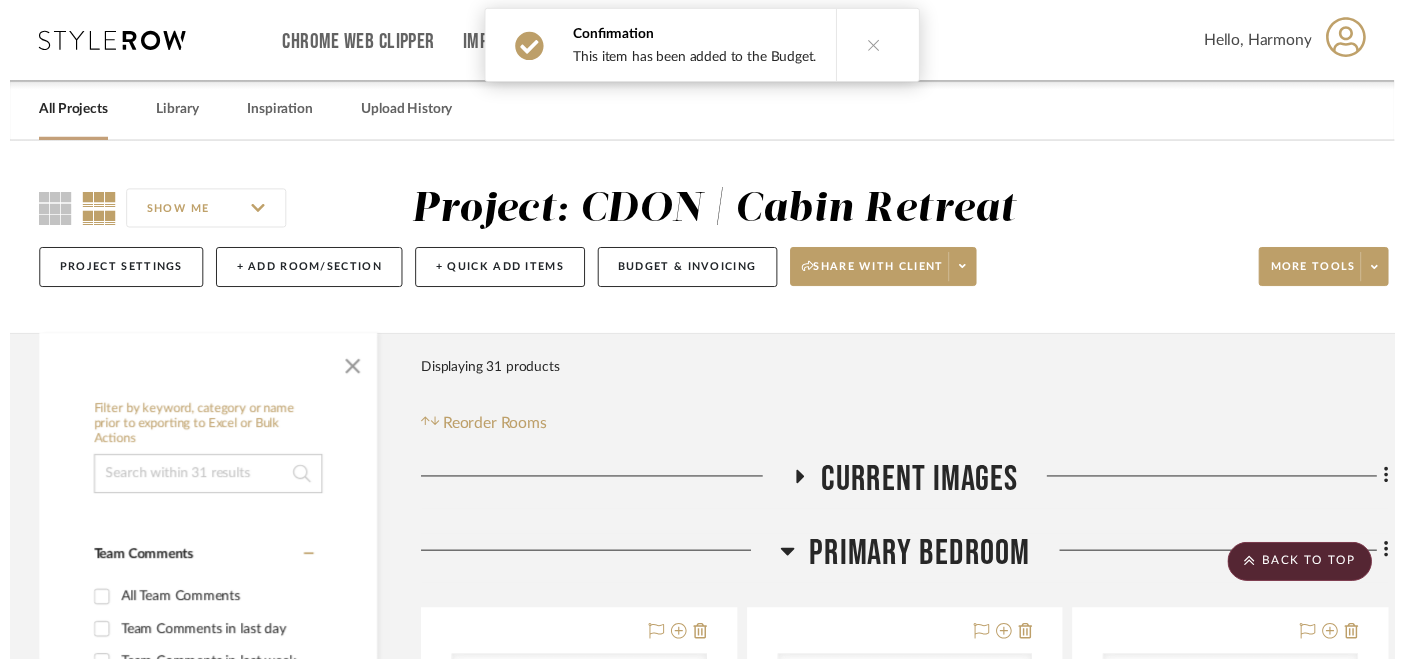 scroll, scrollTop: 3378, scrollLeft: 0, axis: vertical 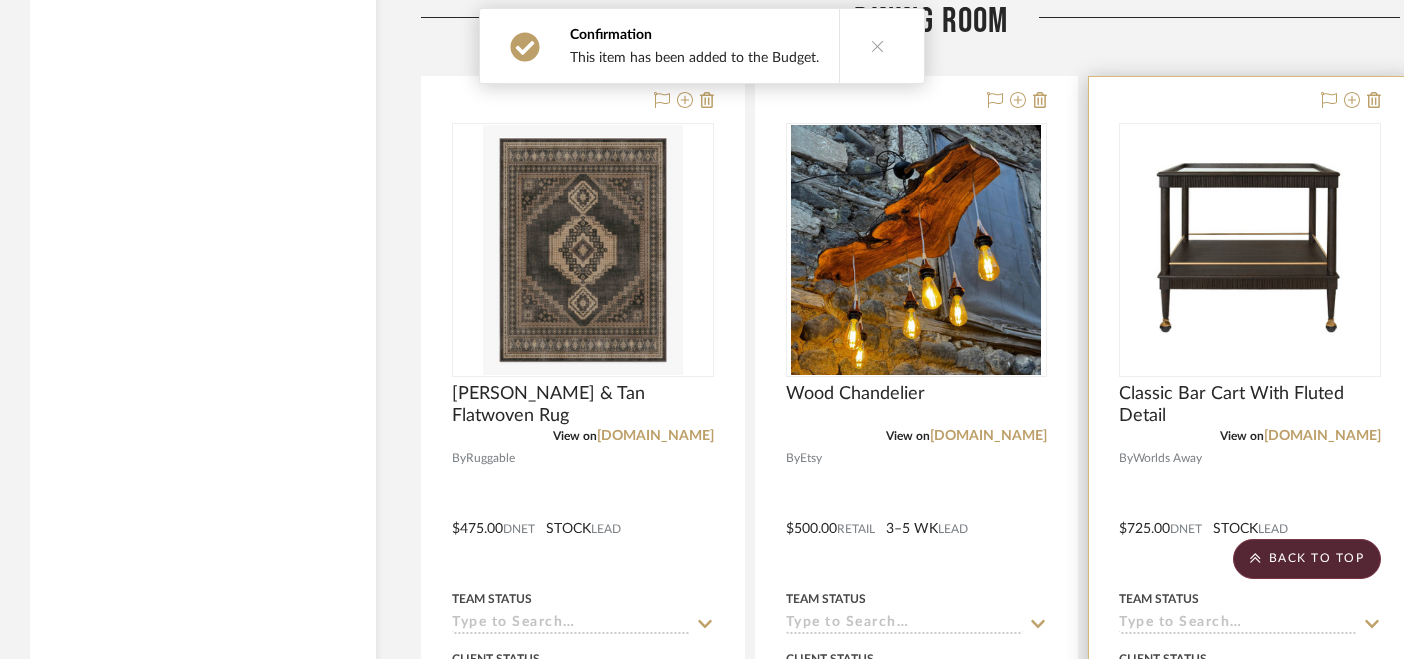 click at bounding box center [1250, 514] 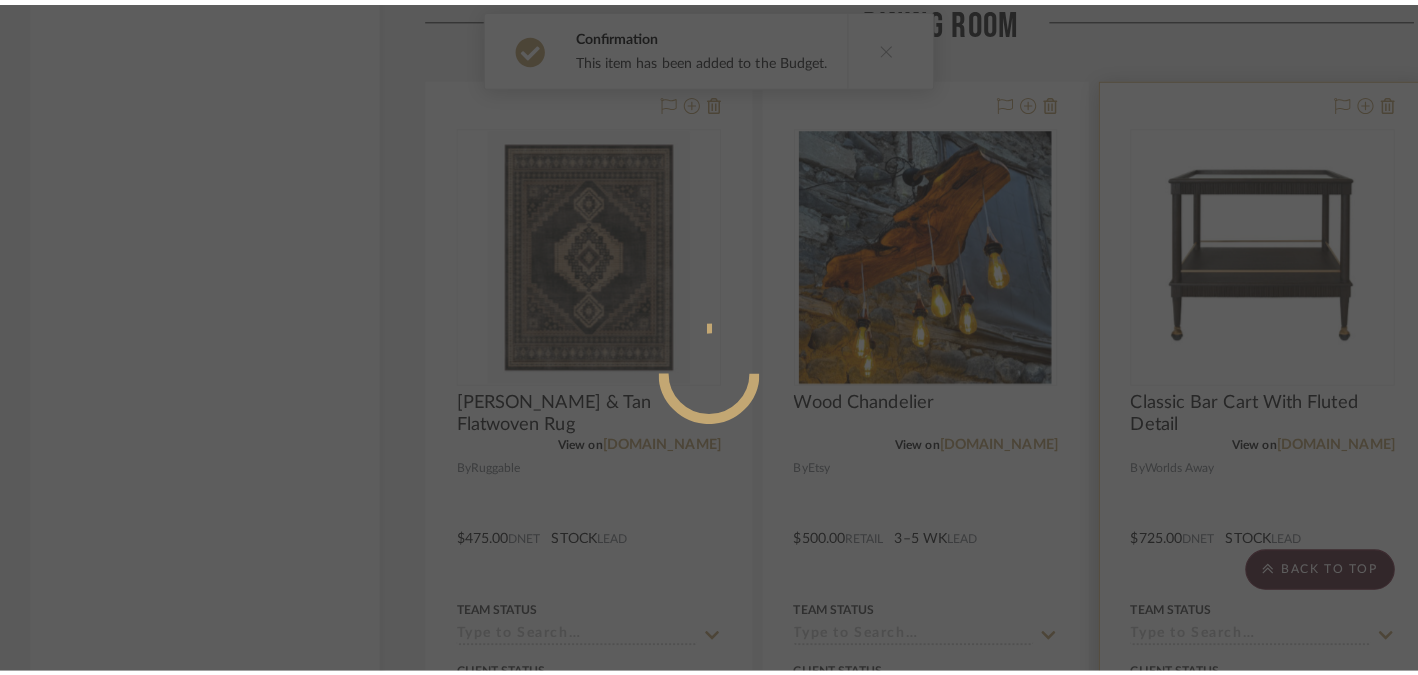 scroll, scrollTop: 0, scrollLeft: 0, axis: both 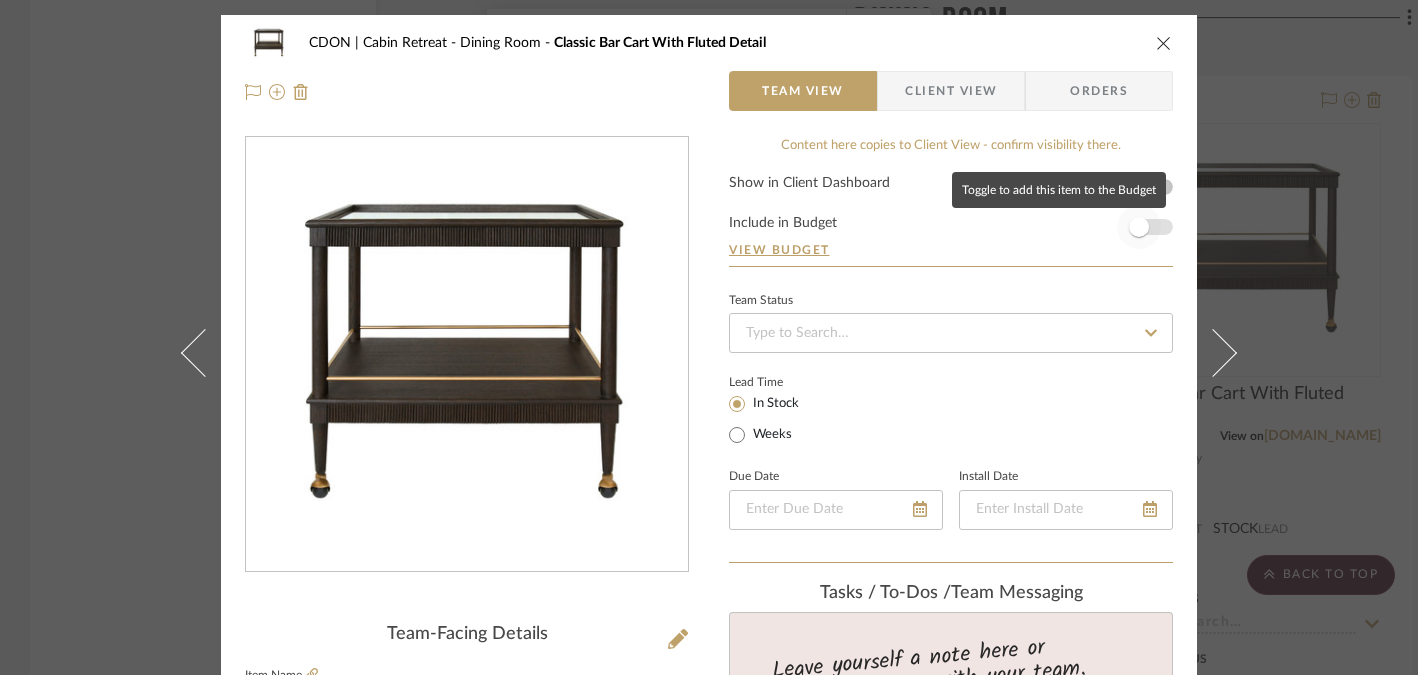 click at bounding box center [1139, 227] 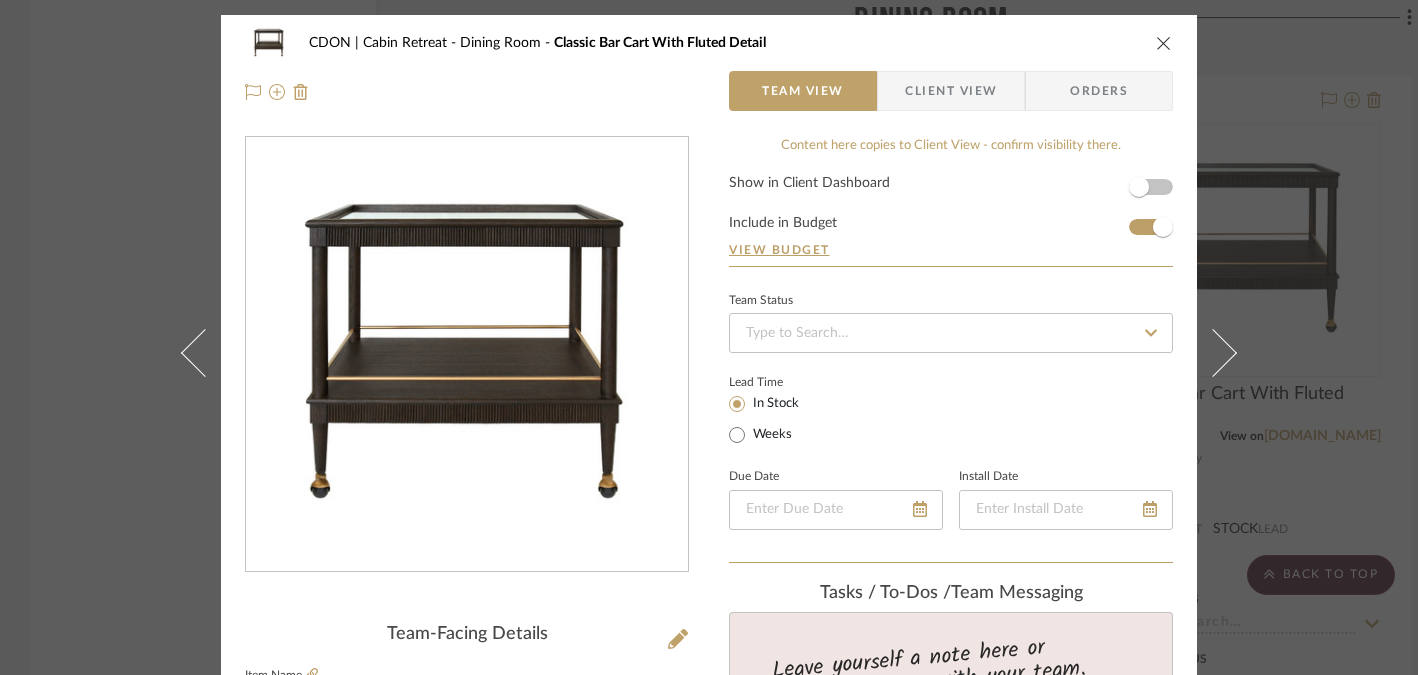 type 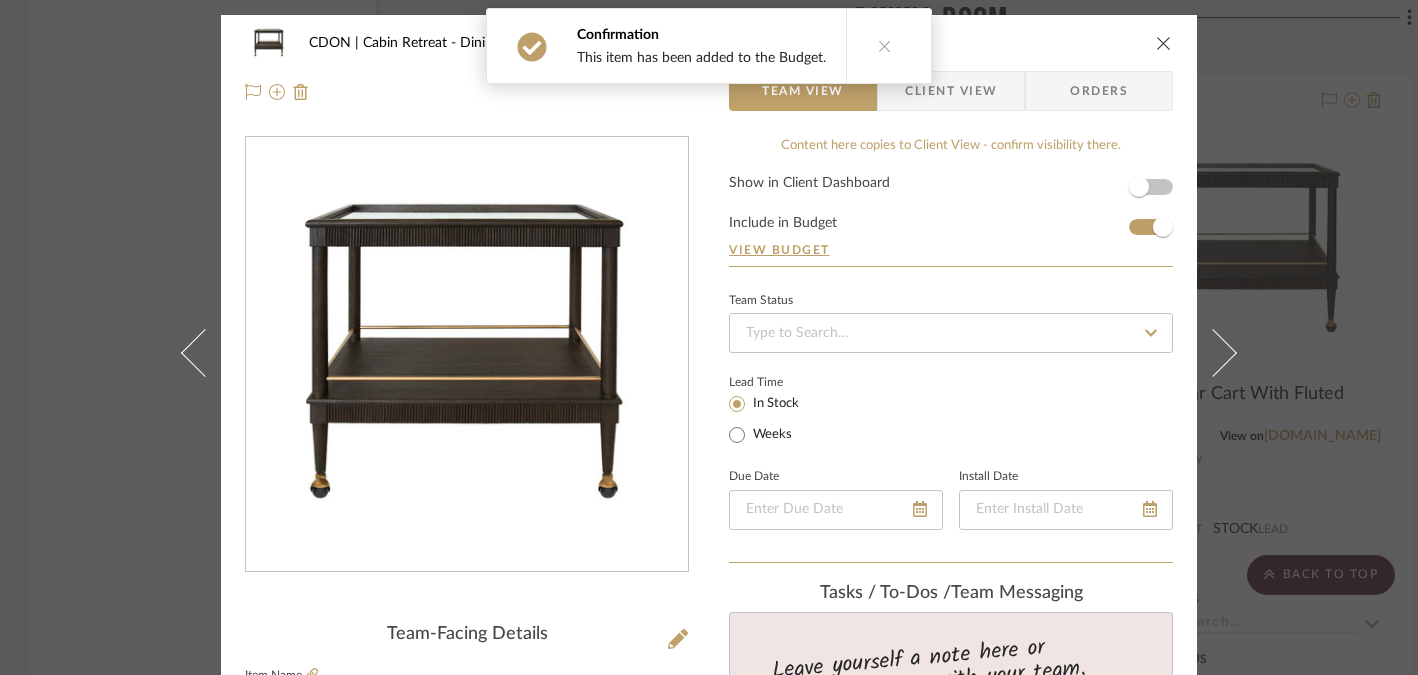 click at bounding box center [1164, 43] 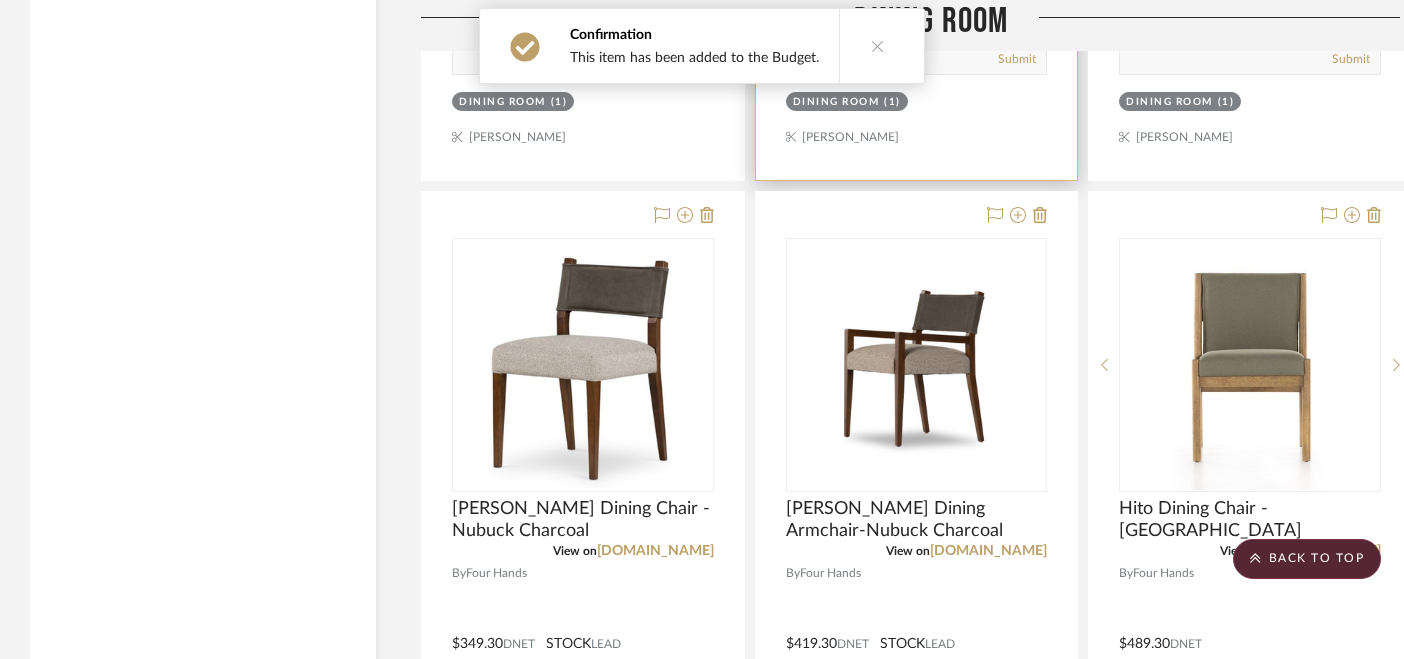 scroll, scrollTop: 4287, scrollLeft: 0, axis: vertical 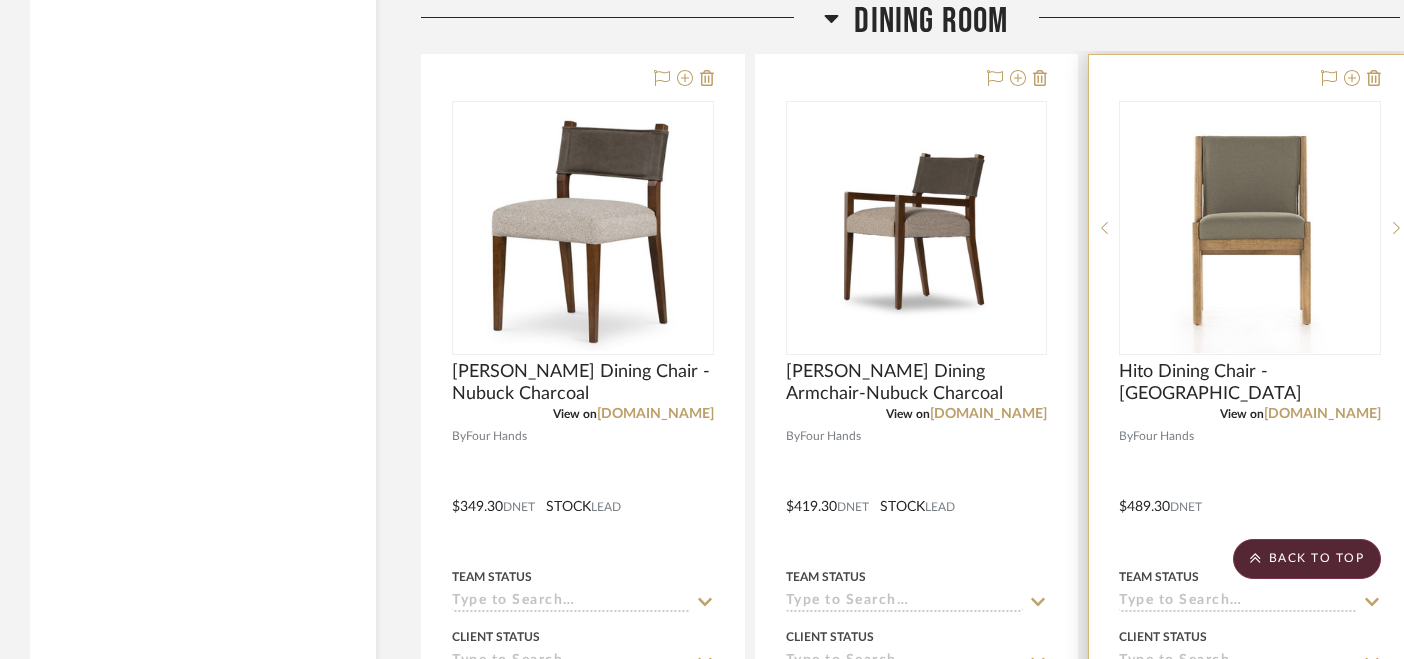 click at bounding box center [1250, 492] 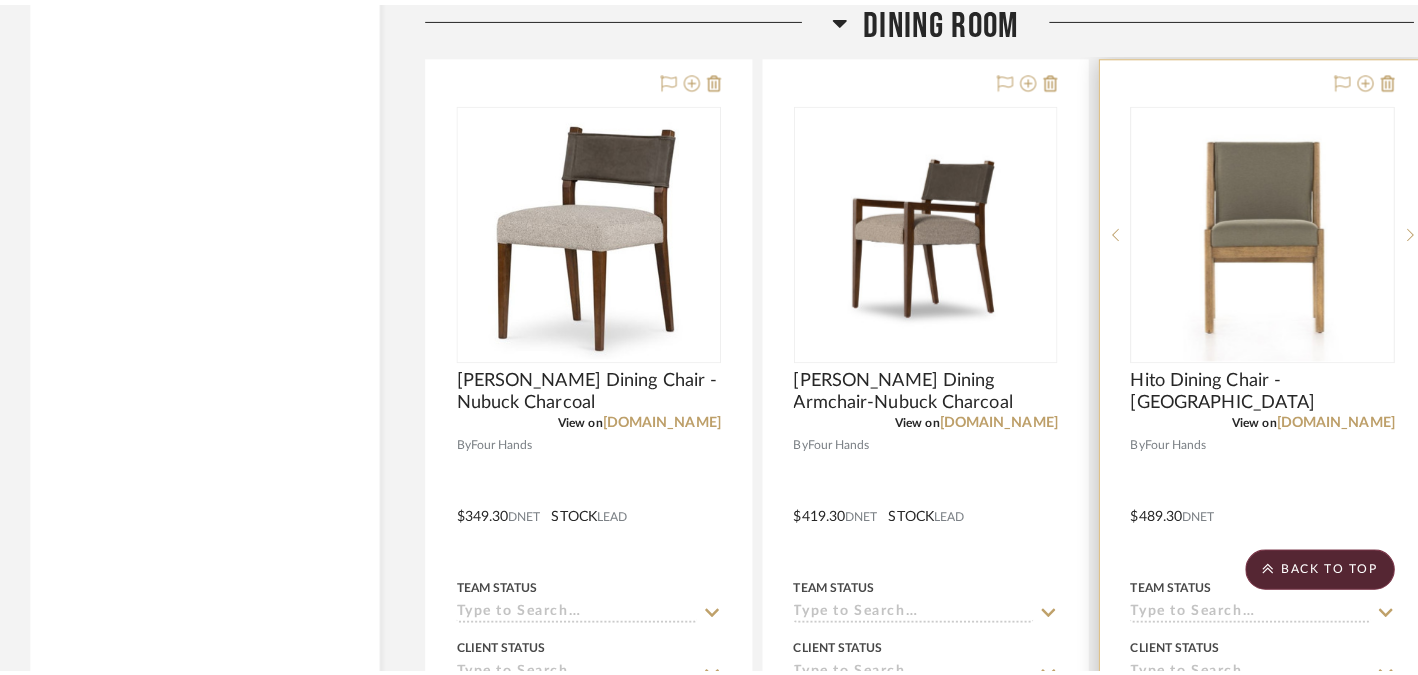 scroll, scrollTop: 0, scrollLeft: 0, axis: both 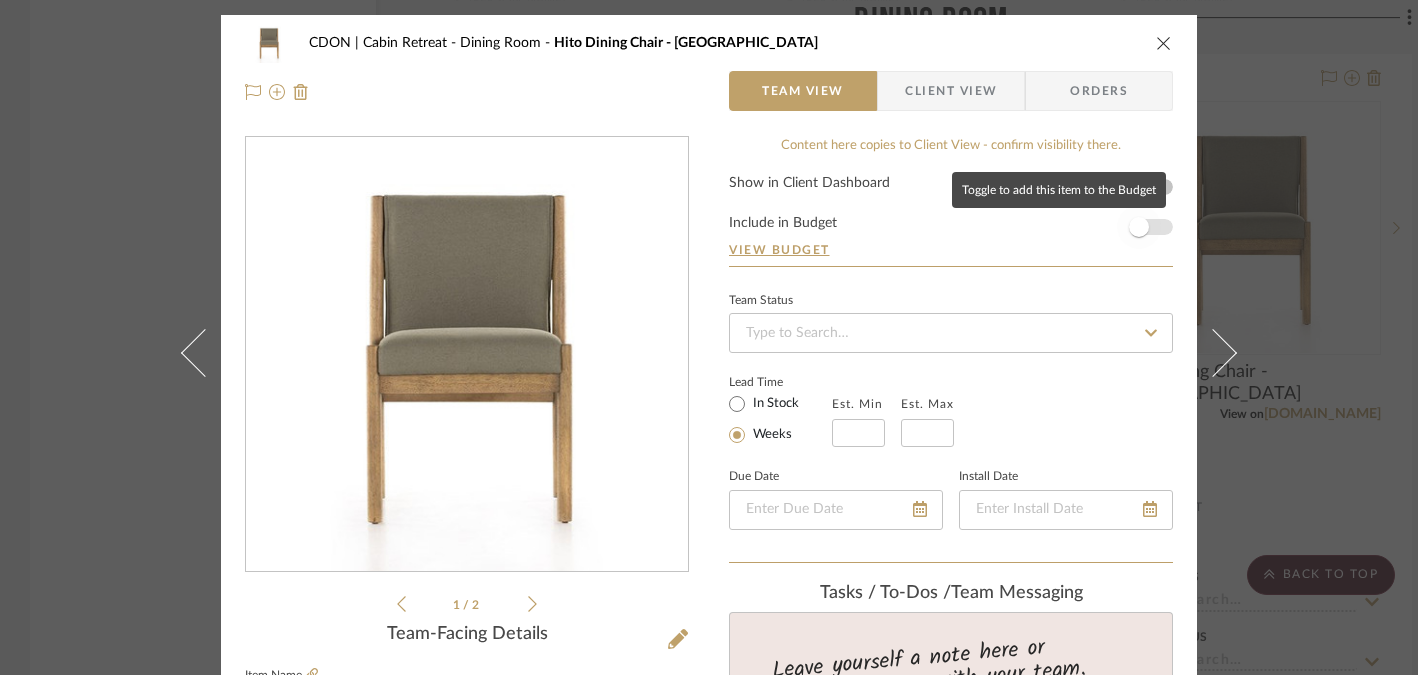 click at bounding box center (1139, 227) 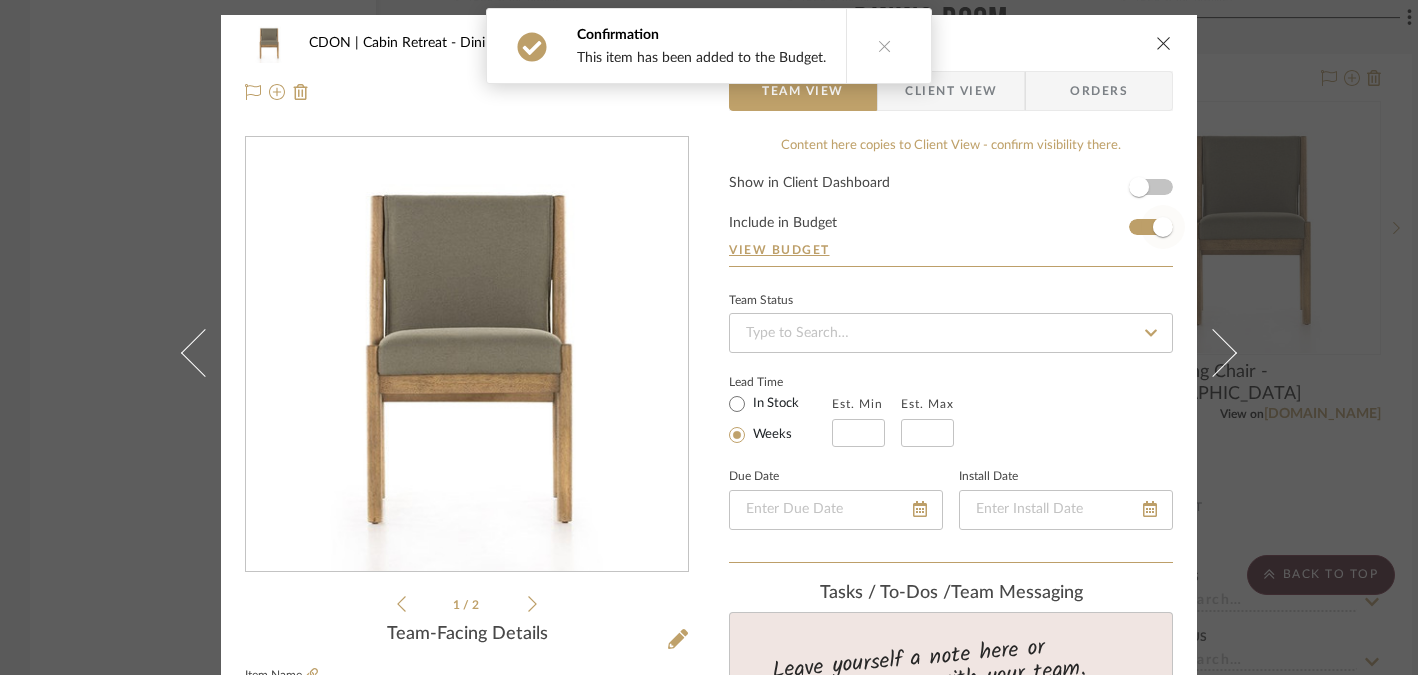 type 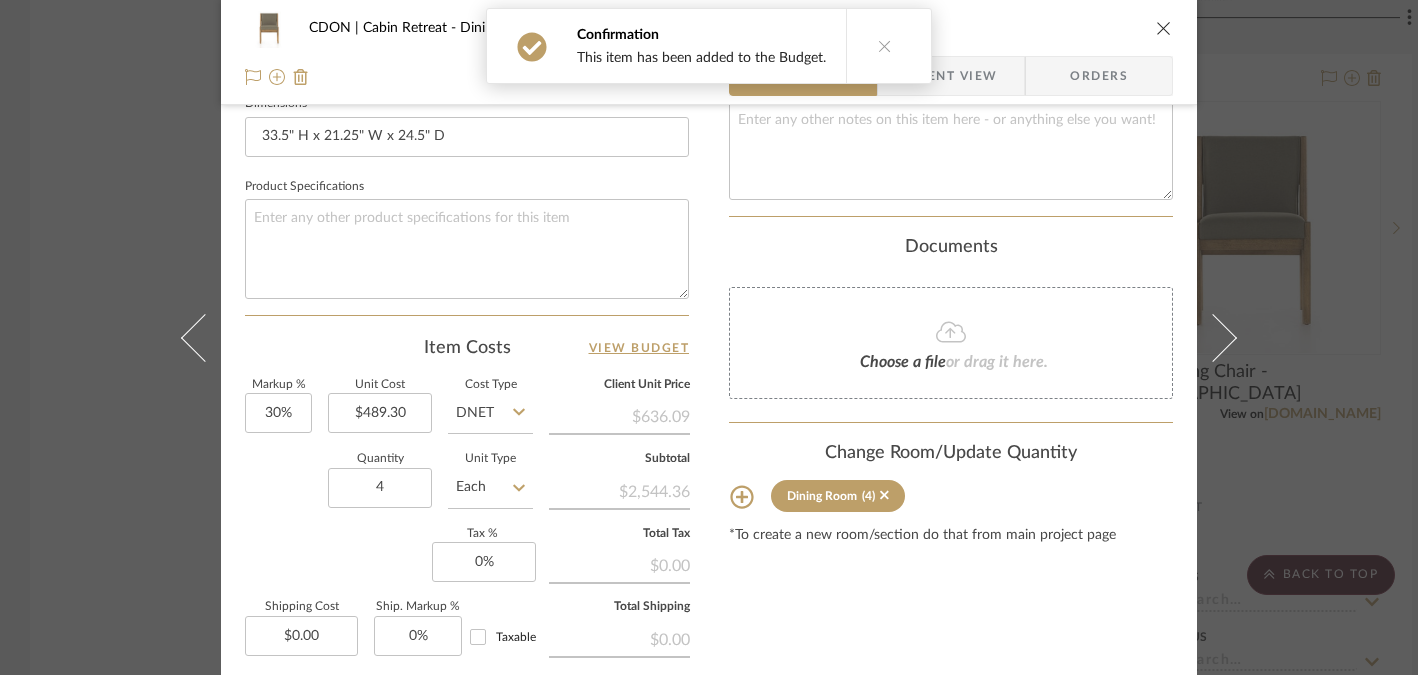 scroll, scrollTop: 900, scrollLeft: 0, axis: vertical 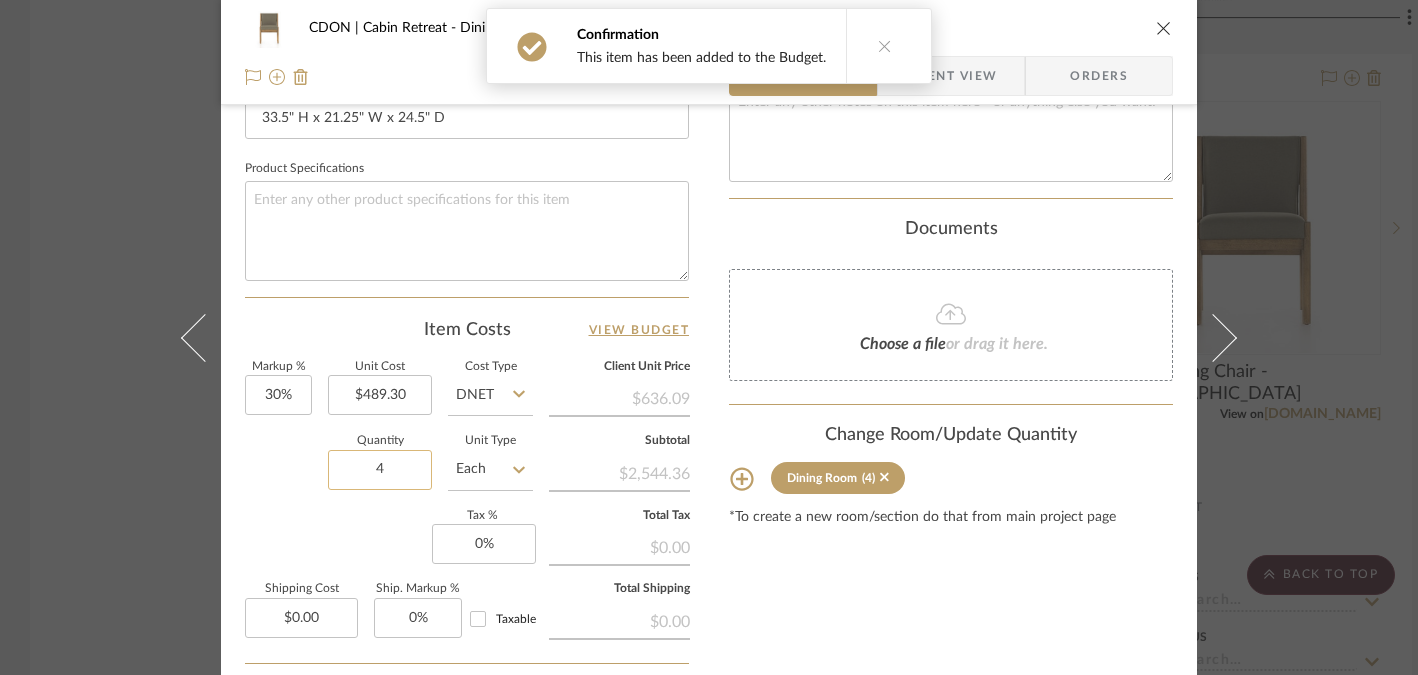 click on "4" 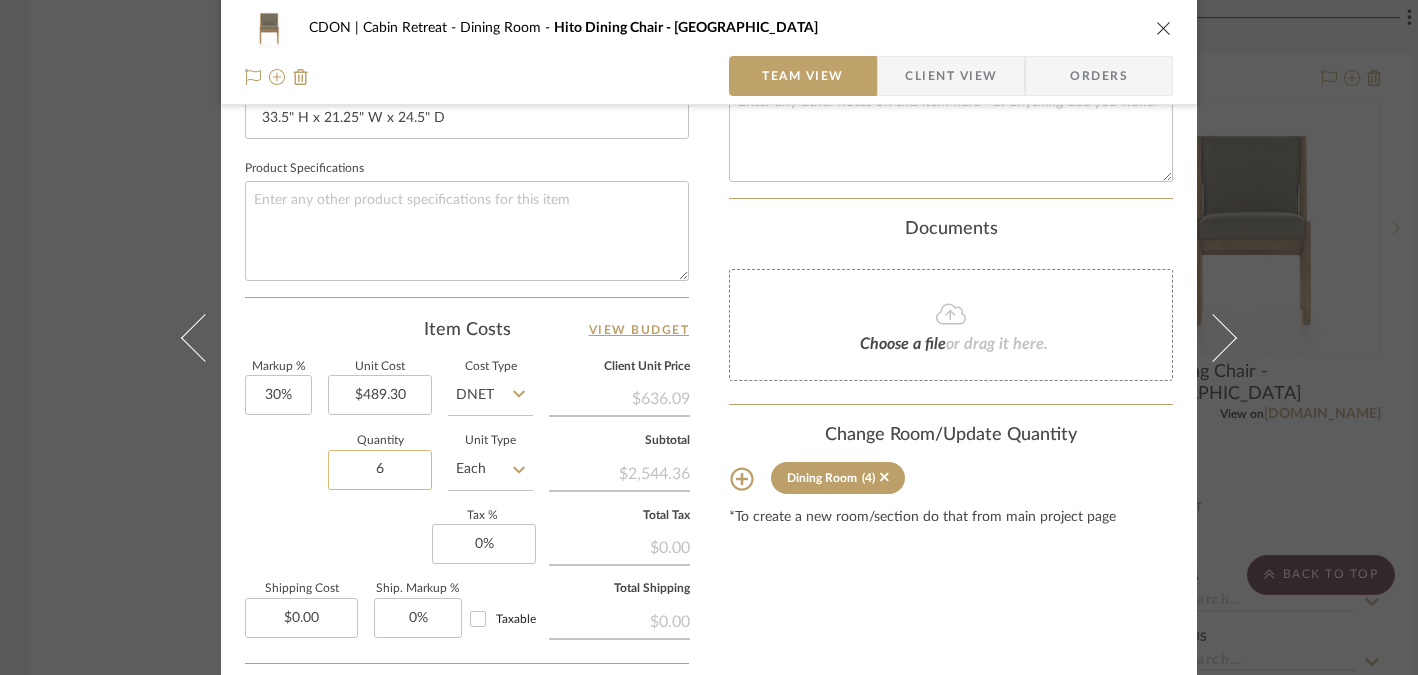 type on "6" 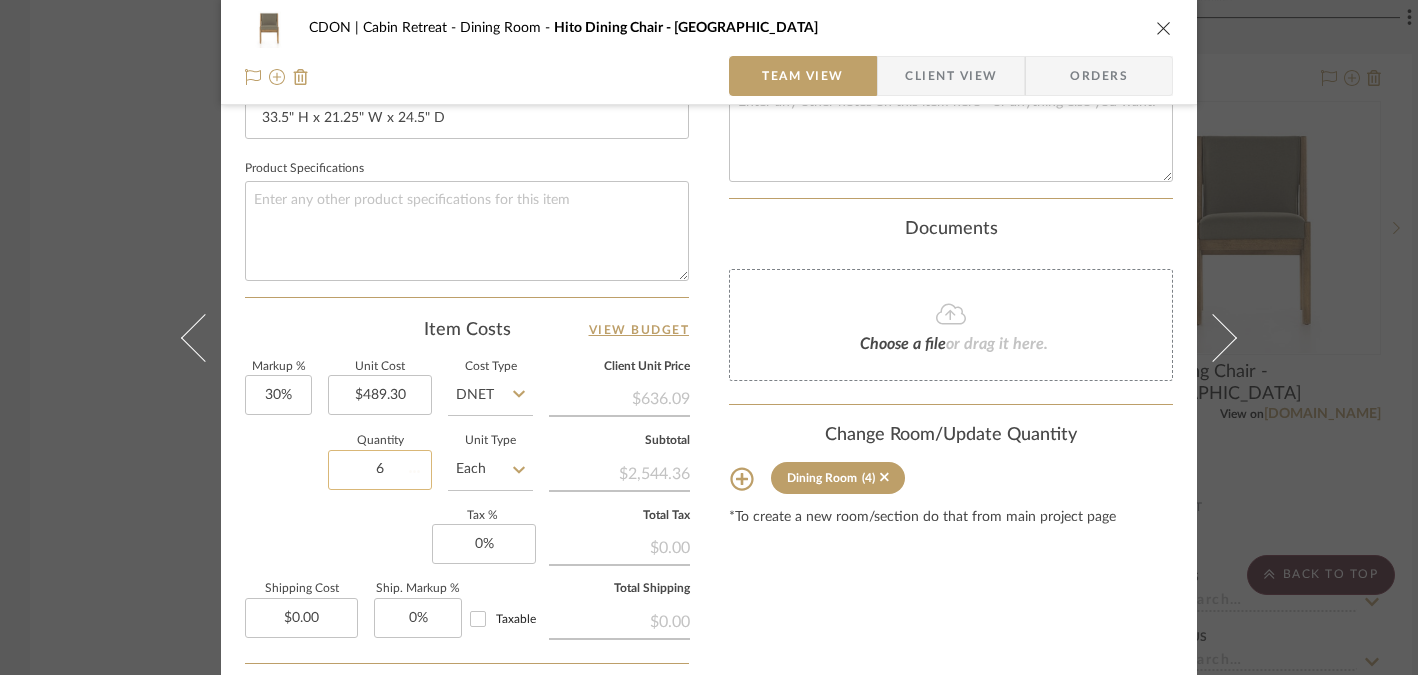 type 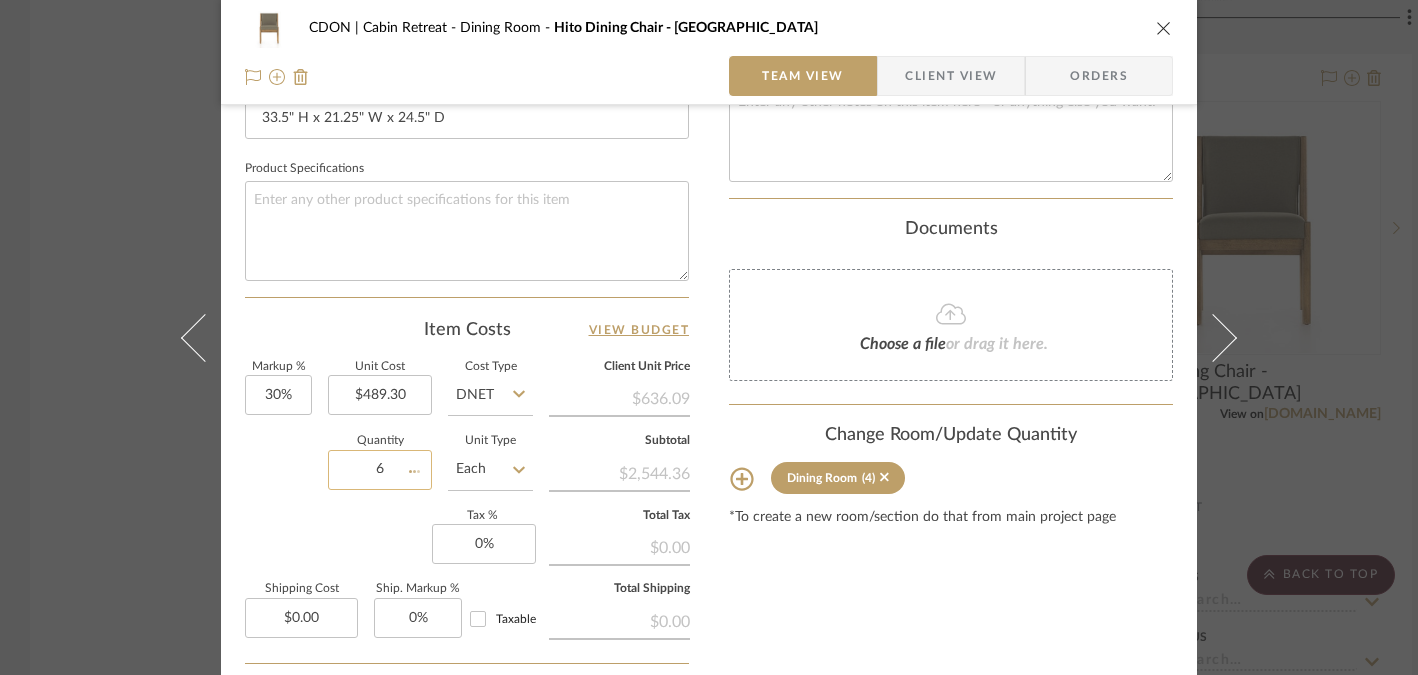 type 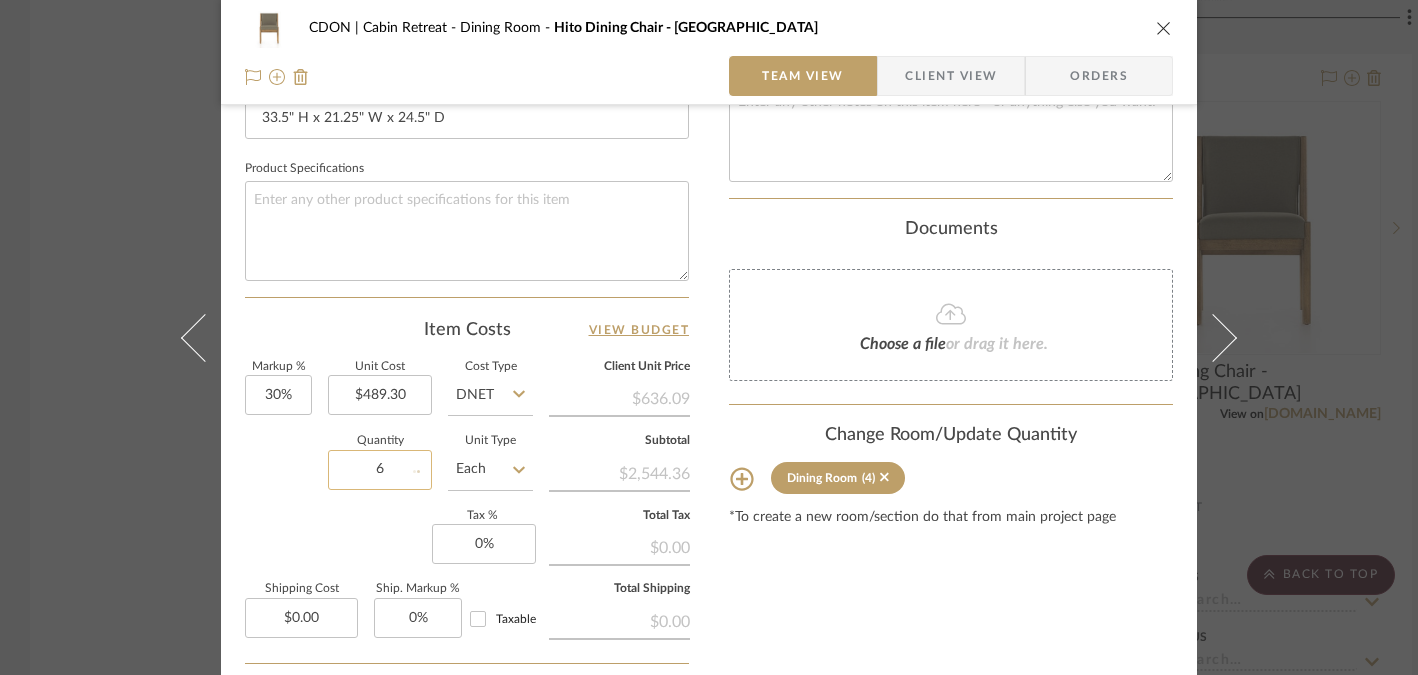 type 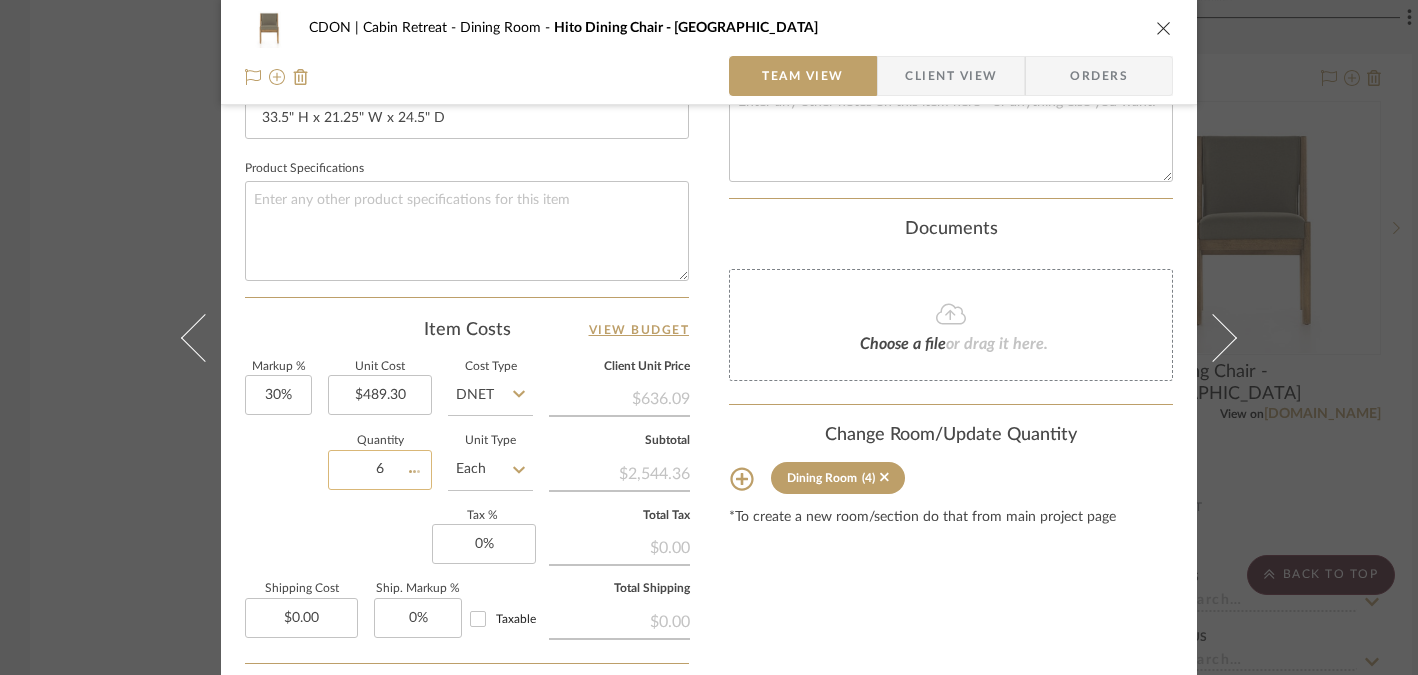 type 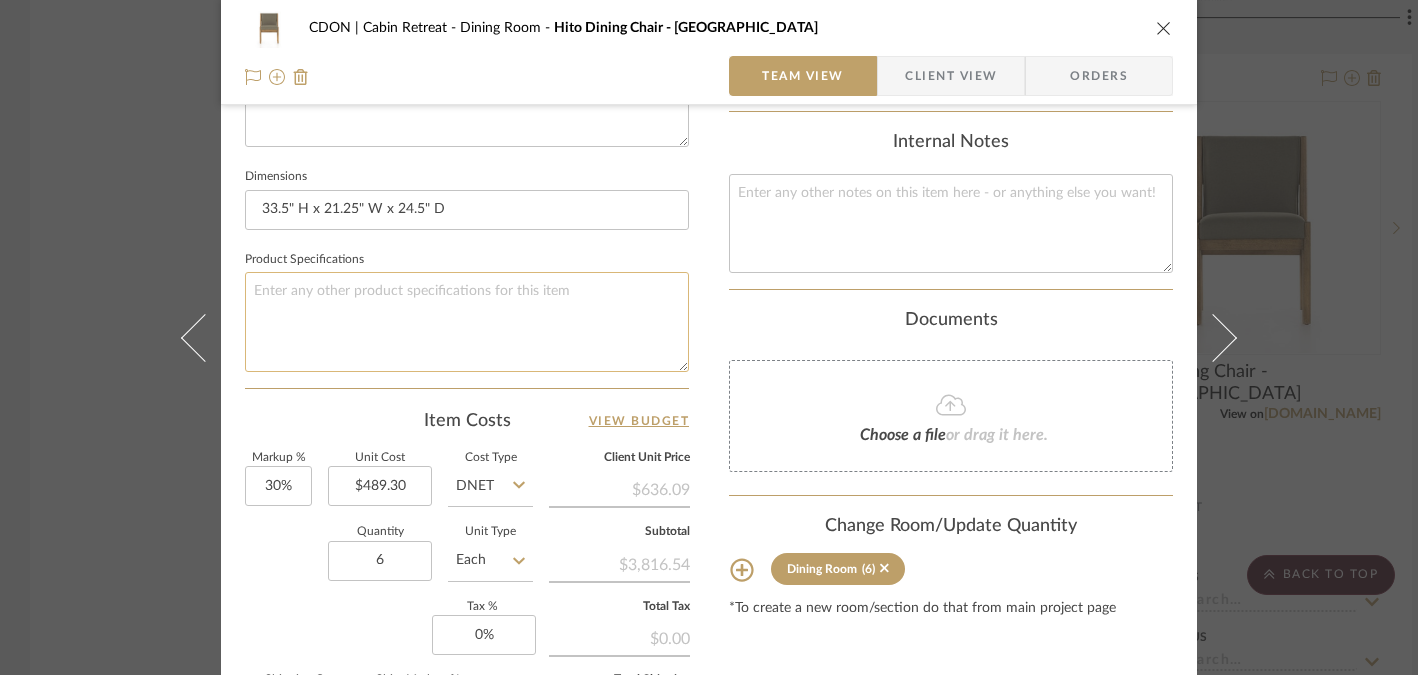 scroll, scrollTop: 619, scrollLeft: 0, axis: vertical 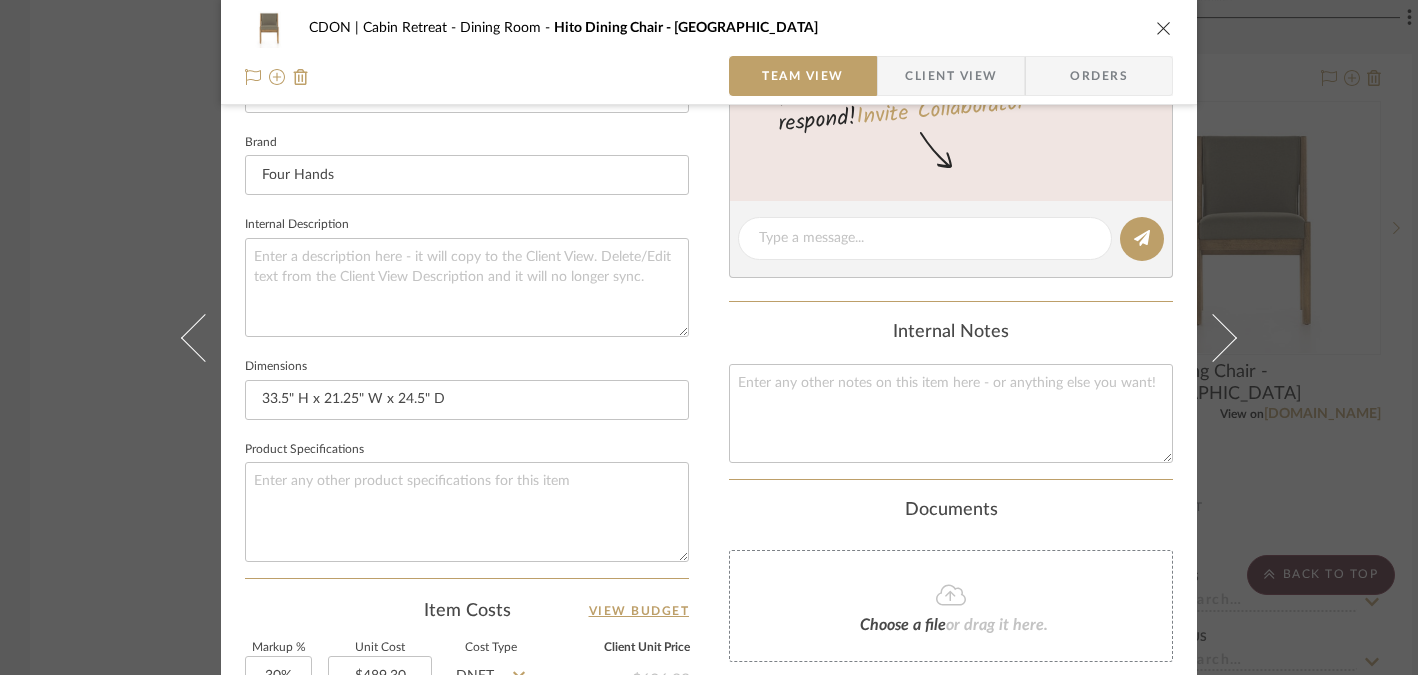click at bounding box center [1164, 28] 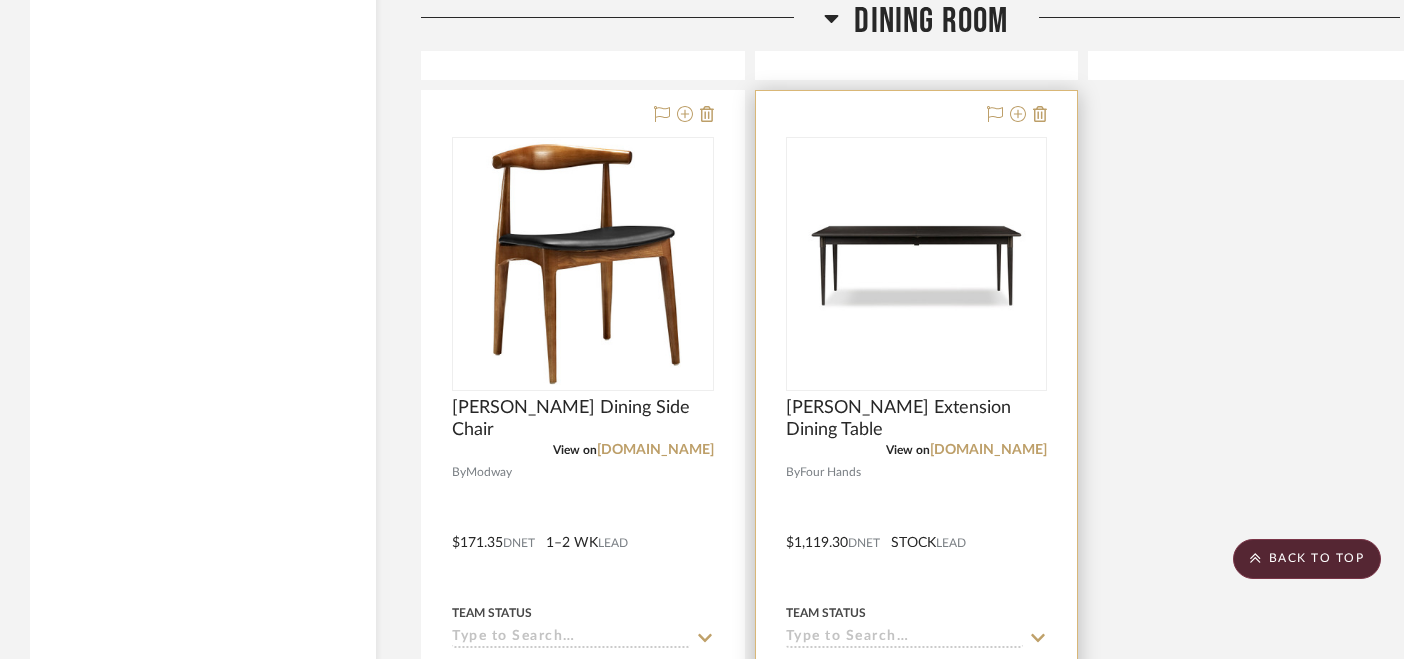 scroll, scrollTop: 5179, scrollLeft: 0, axis: vertical 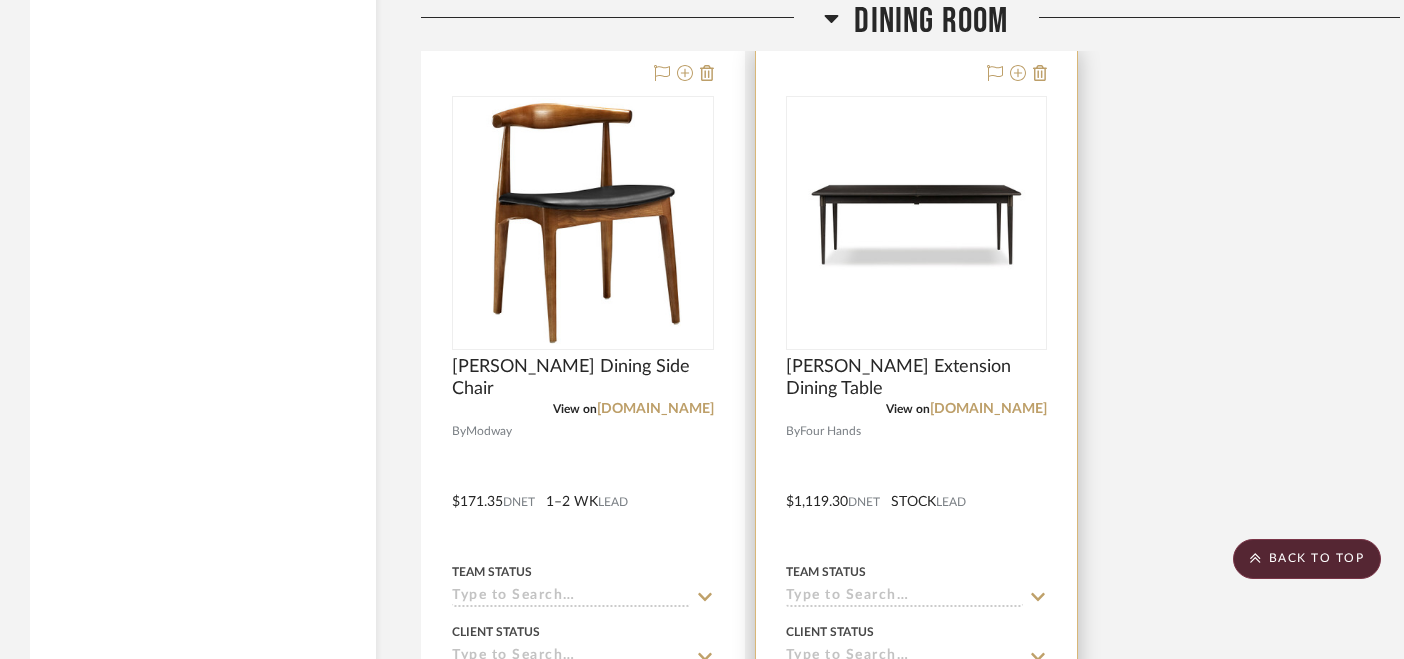 click at bounding box center [917, 487] 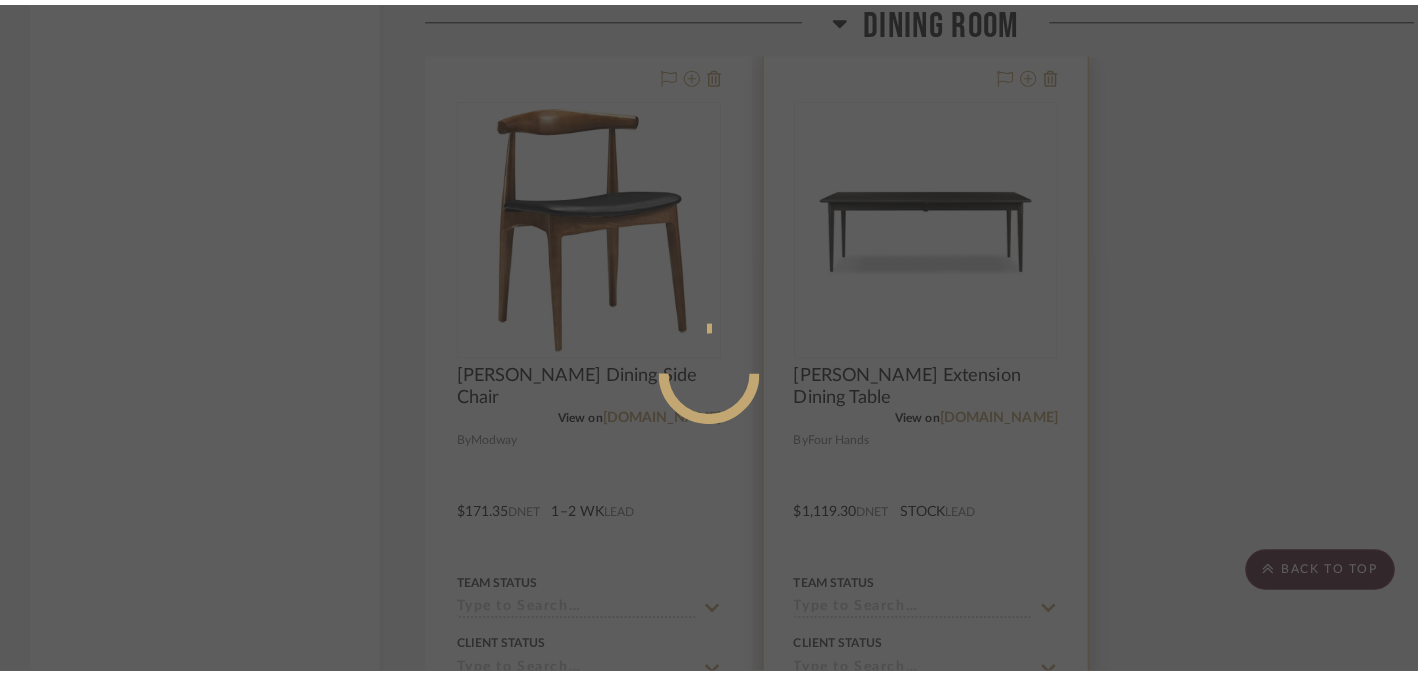 scroll, scrollTop: 0, scrollLeft: 0, axis: both 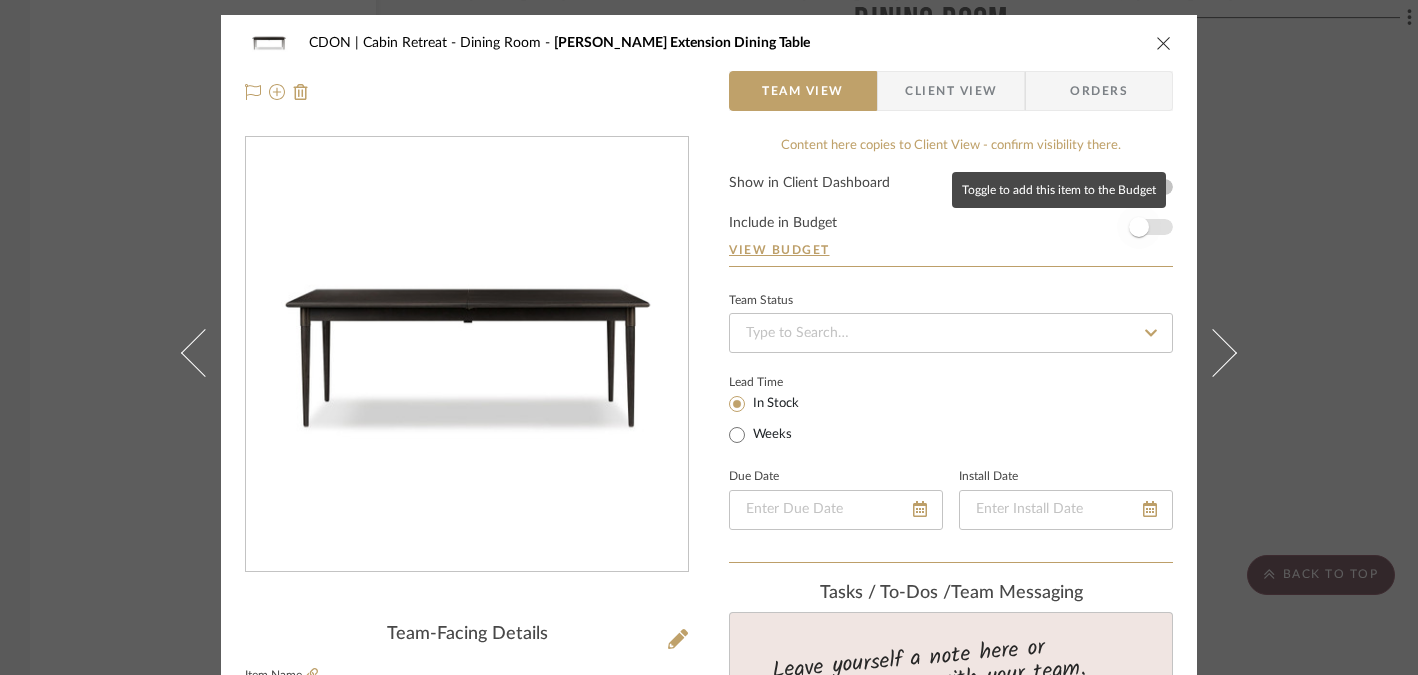click at bounding box center (1139, 227) 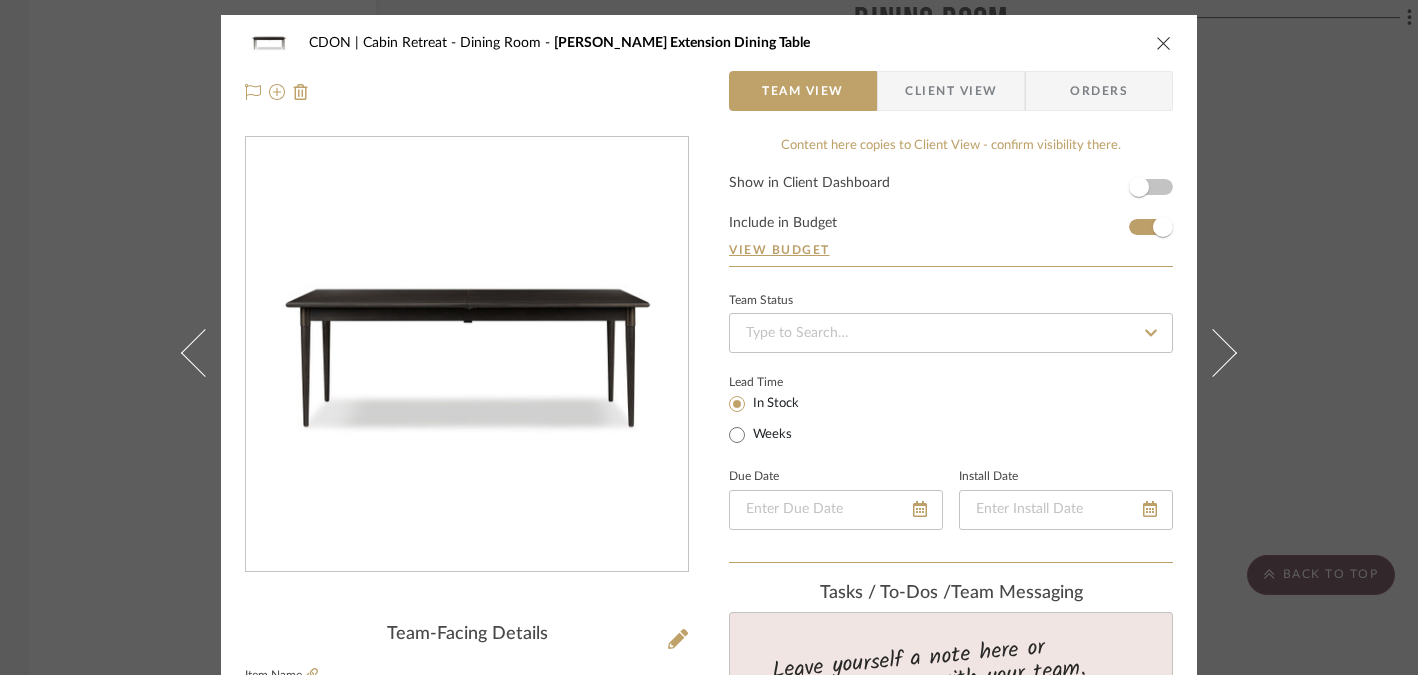 type 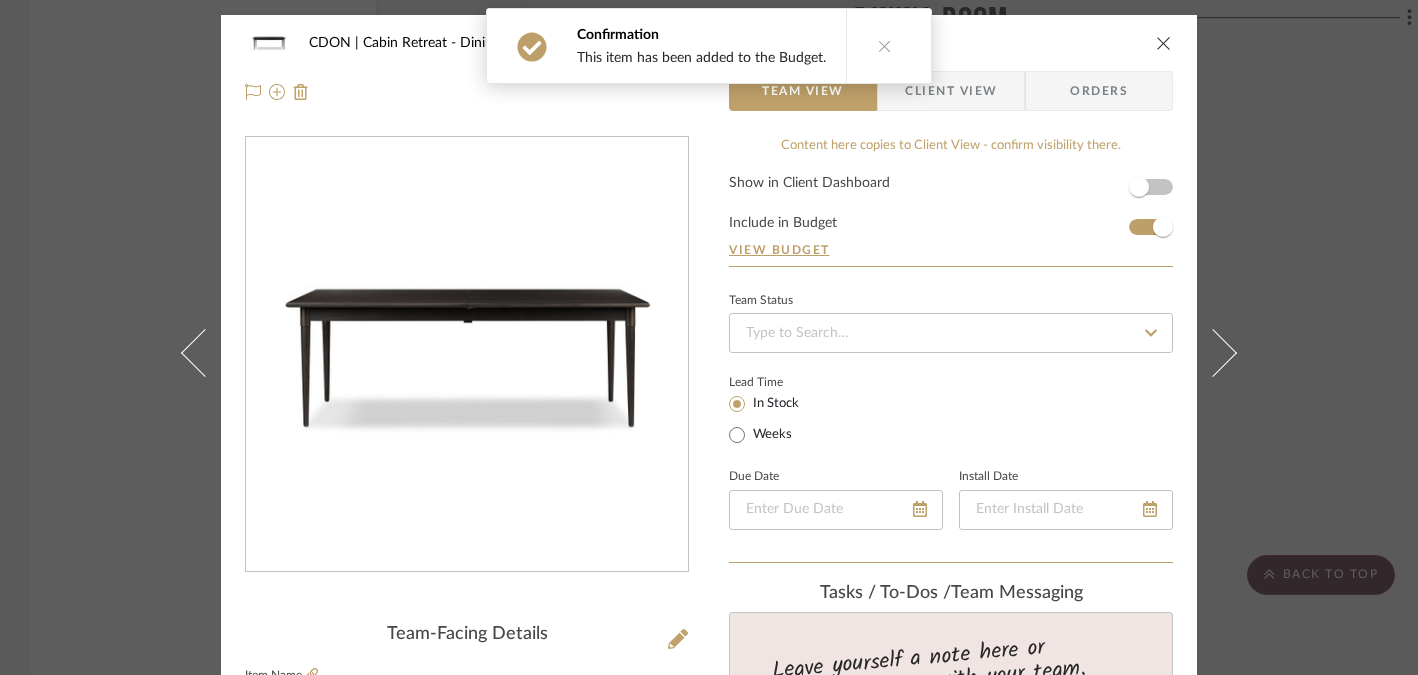 click at bounding box center [1164, 43] 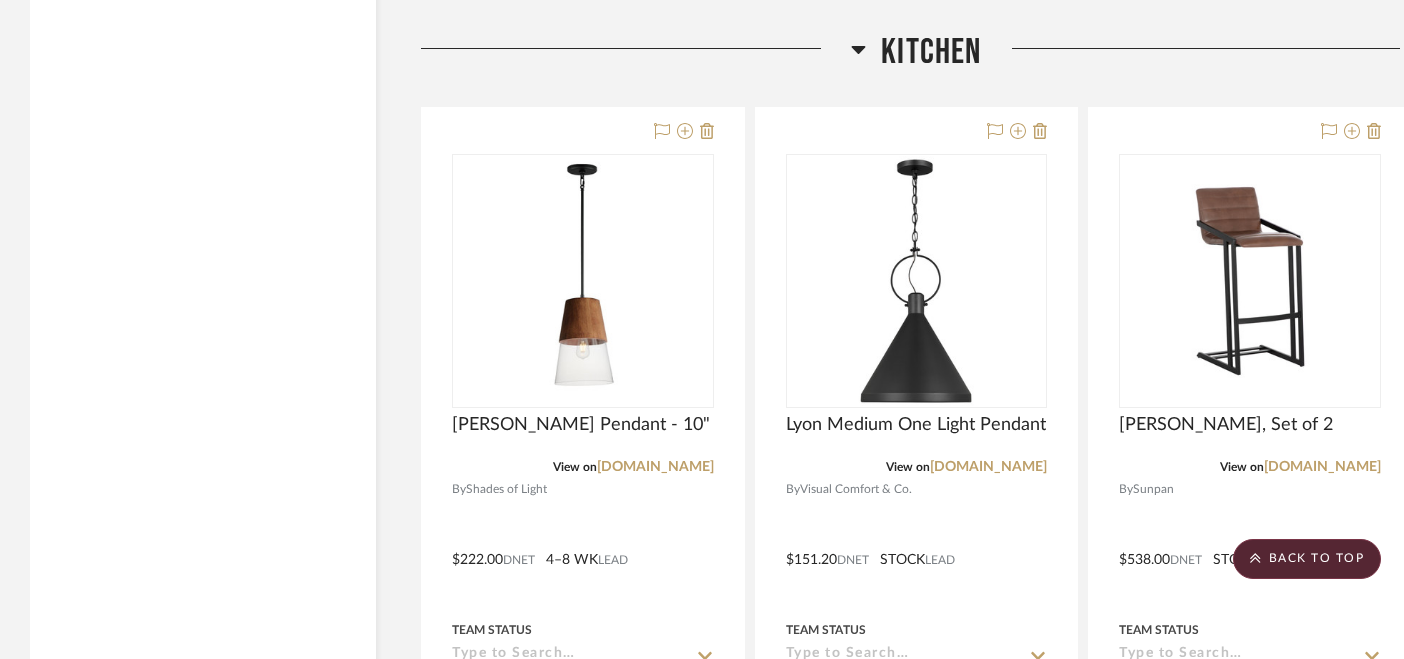scroll, scrollTop: 6143, scrollLeft: 0, axis: vertical 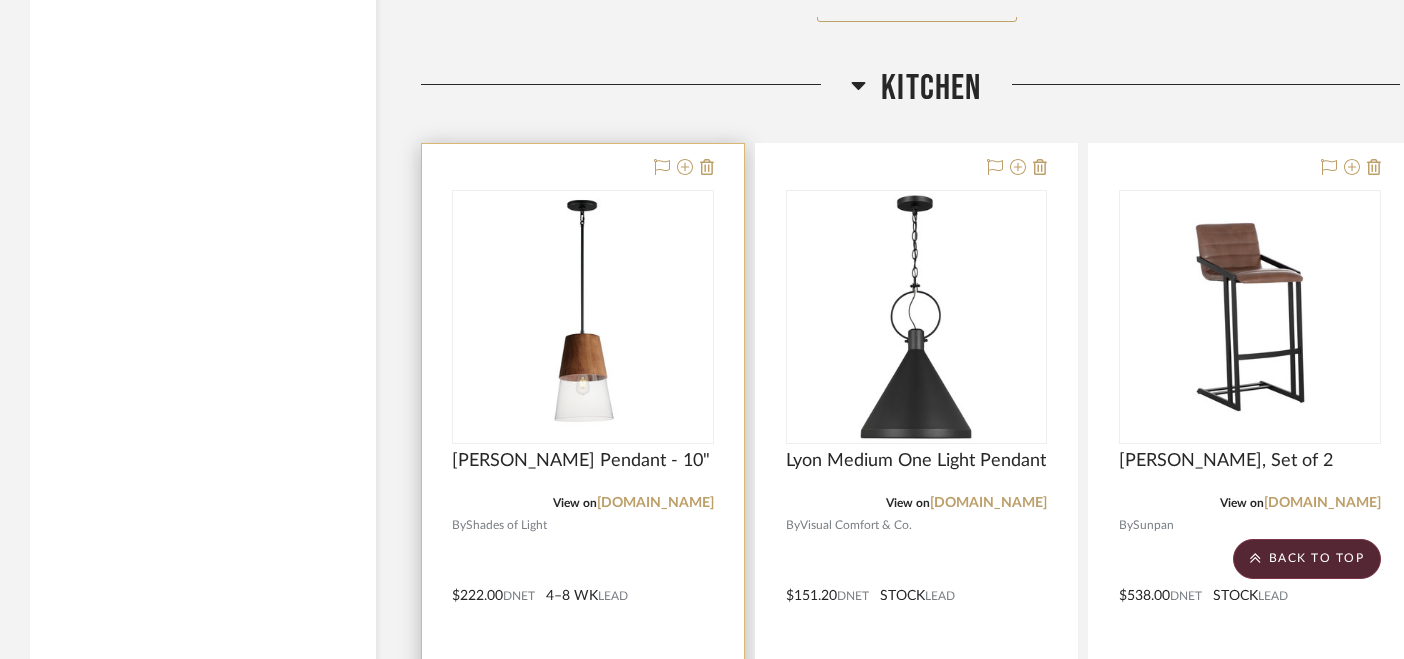 click at bounding box center [583, 581] 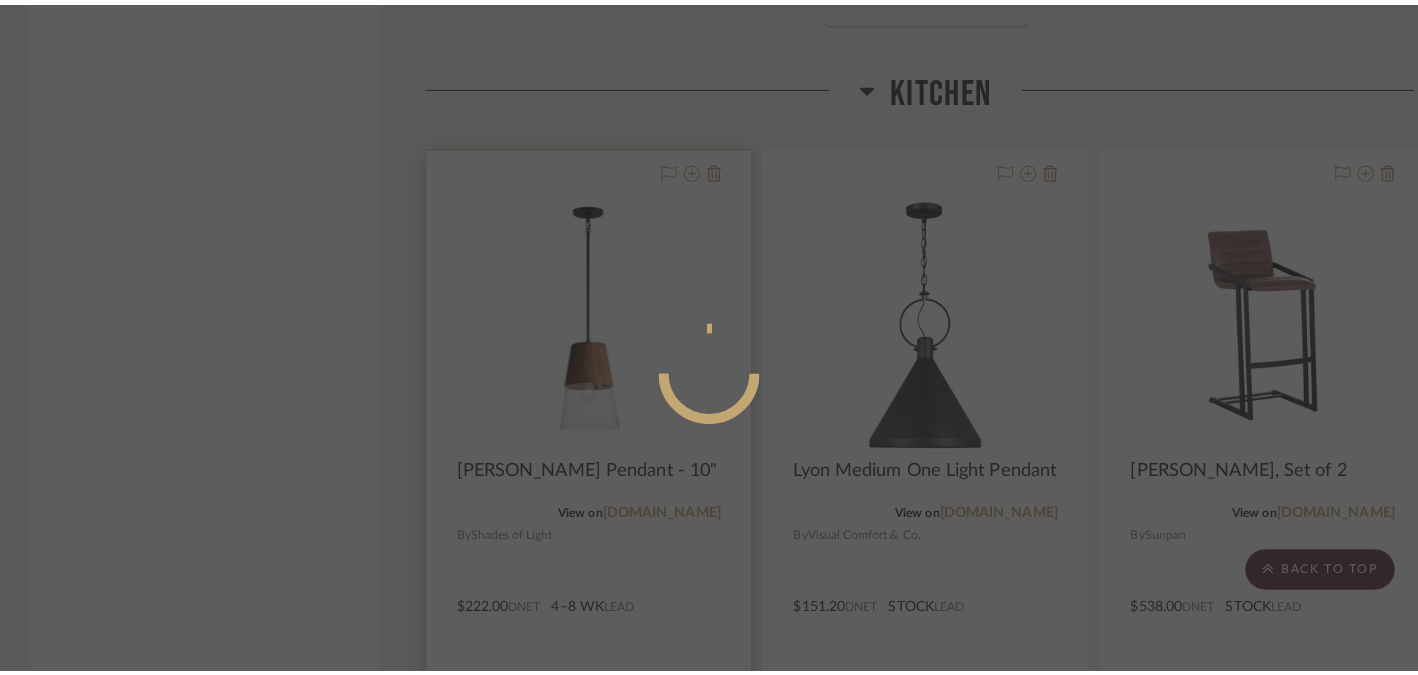 scroll, scrollTop: 0, scrollLeft: 0, axis: both 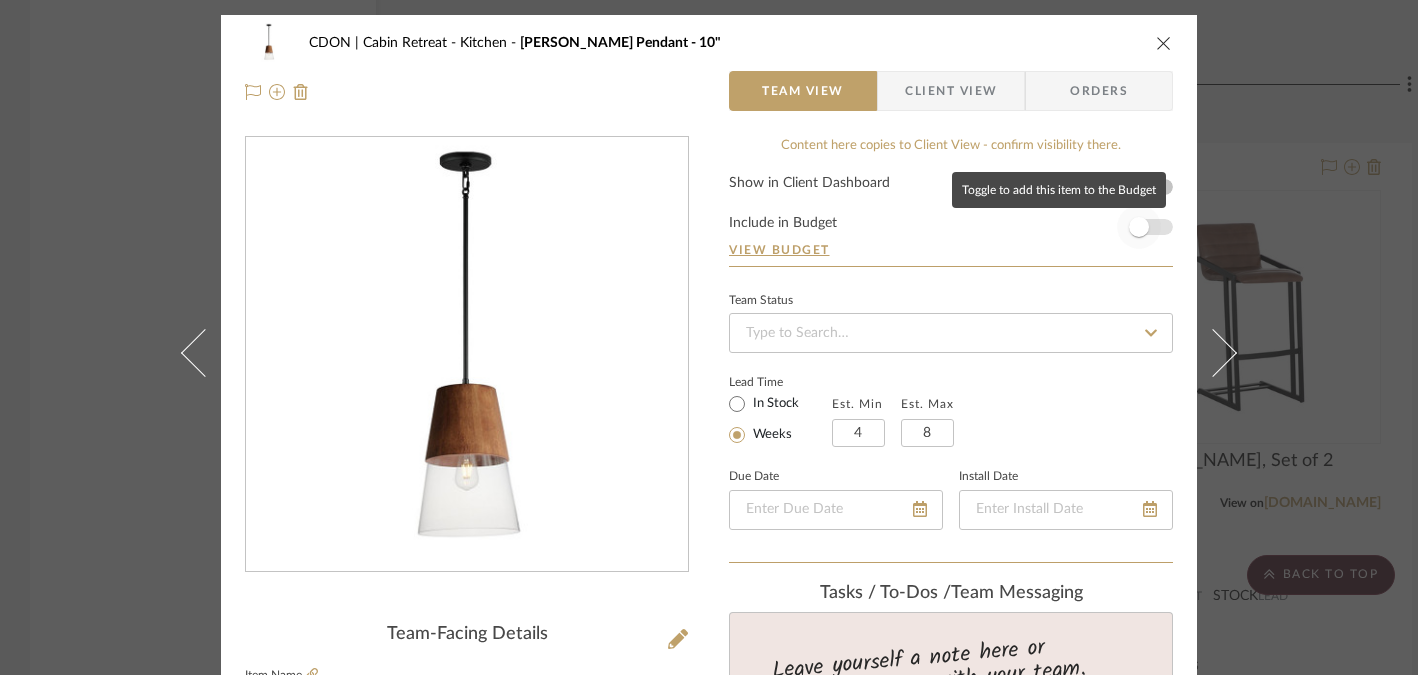 click at bounding box center (1139, 227) 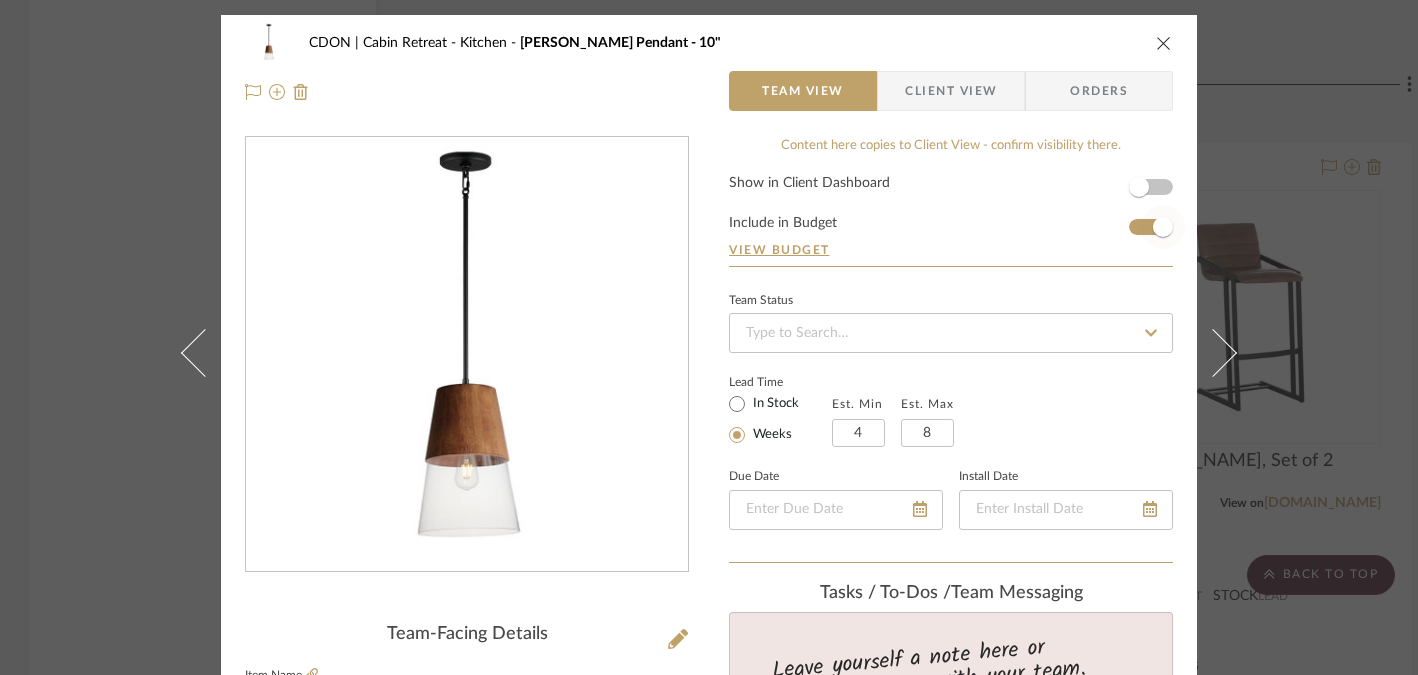 type 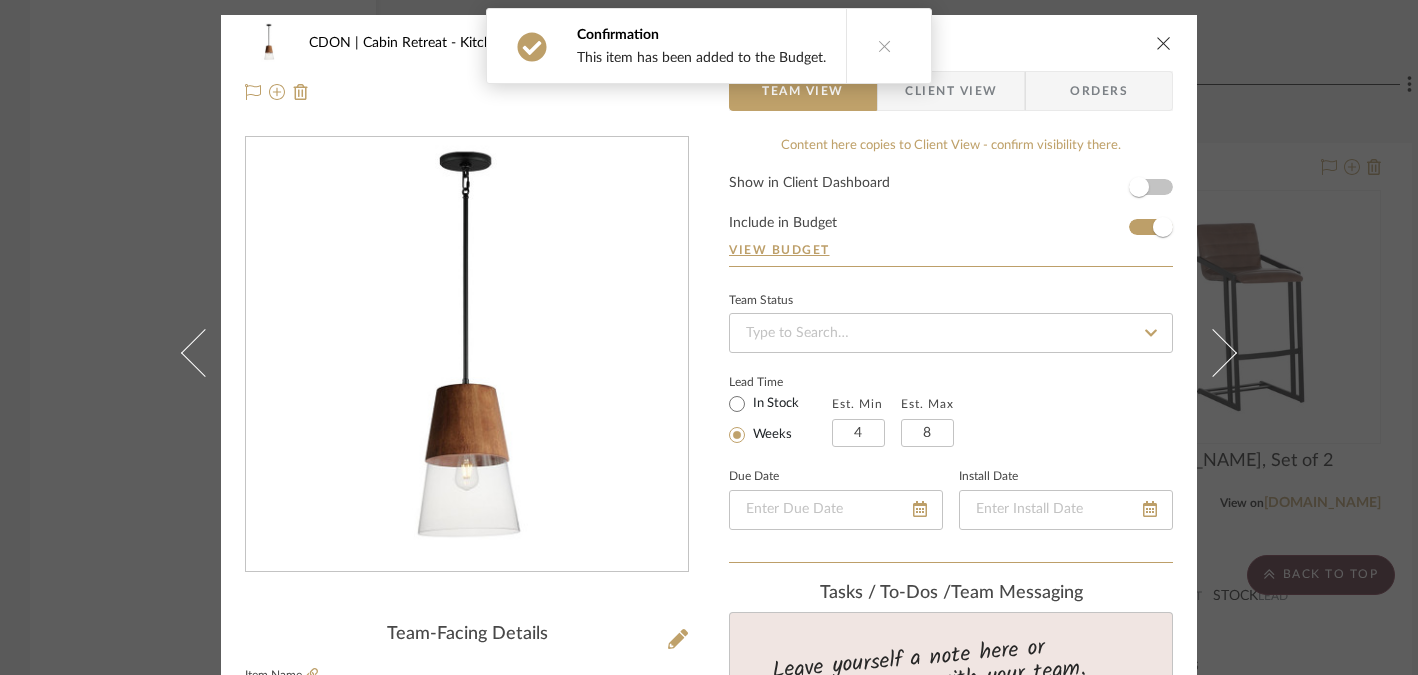 click at bounding box center [1164, 43] 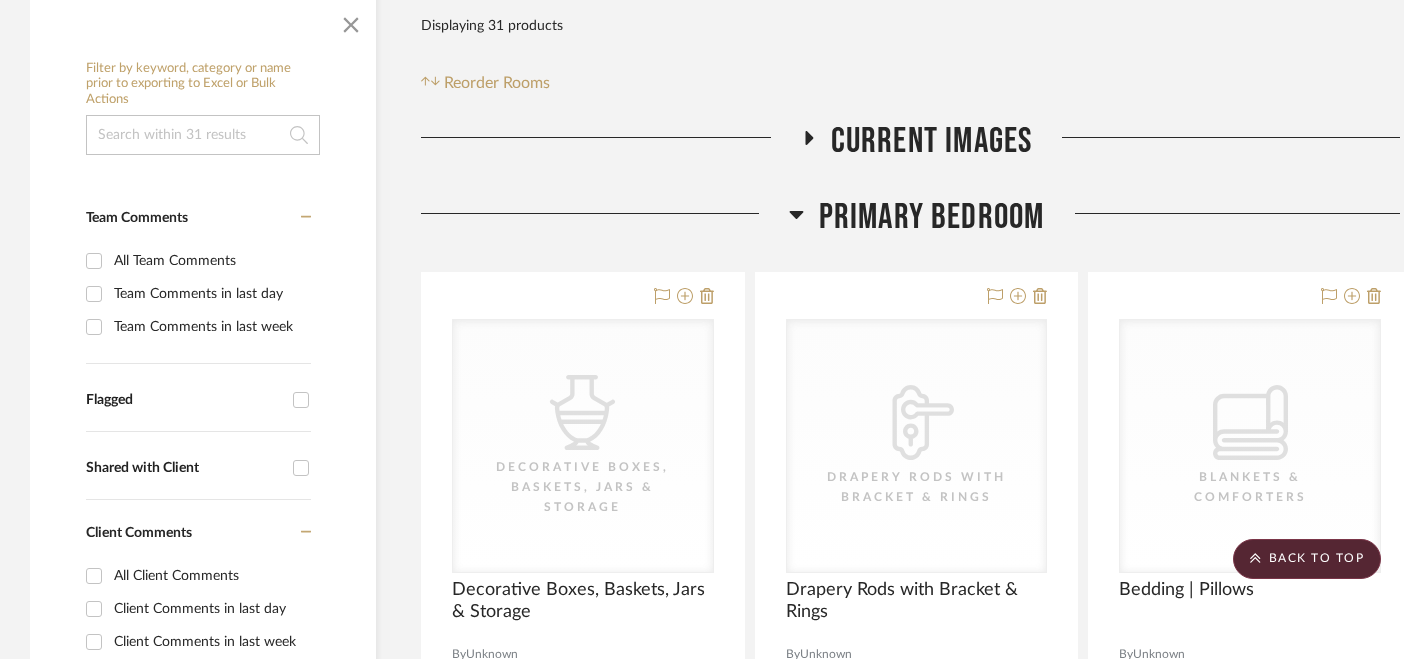 scroll, scrollTop: 262, scrollLeft: 0, axis: vertical 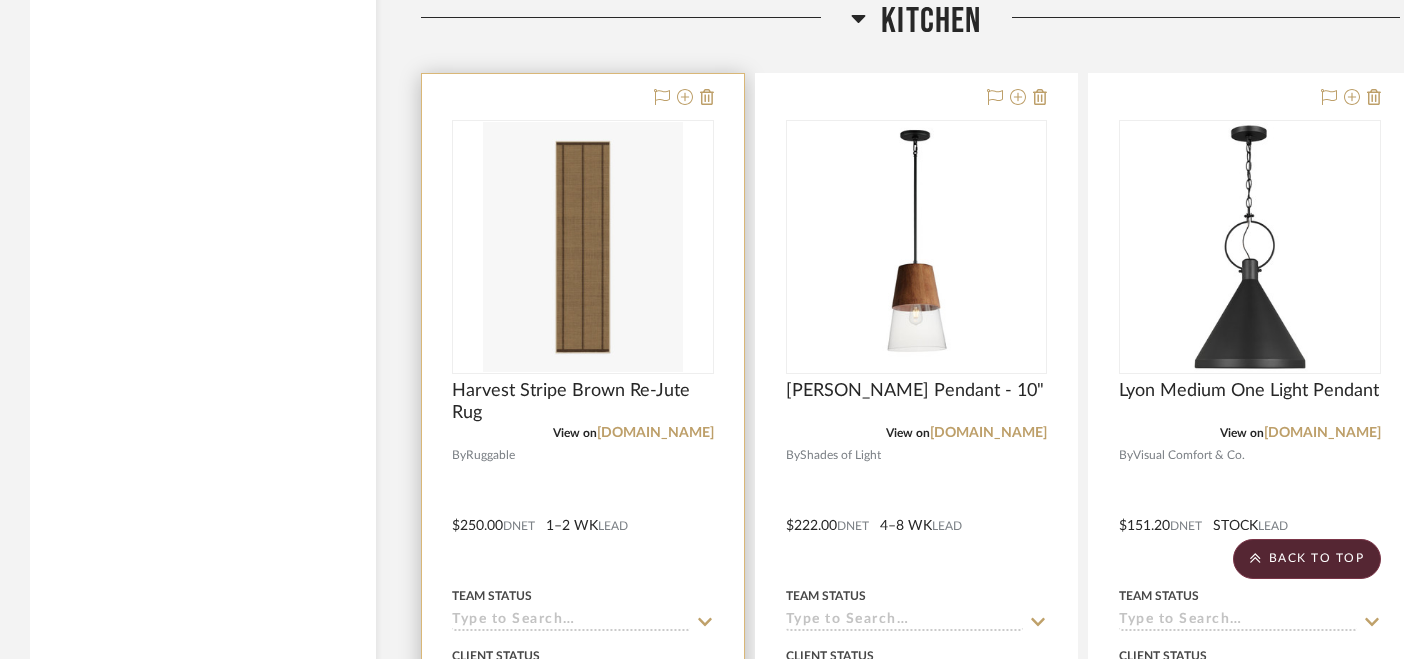 click at bounding box center (583, 511) 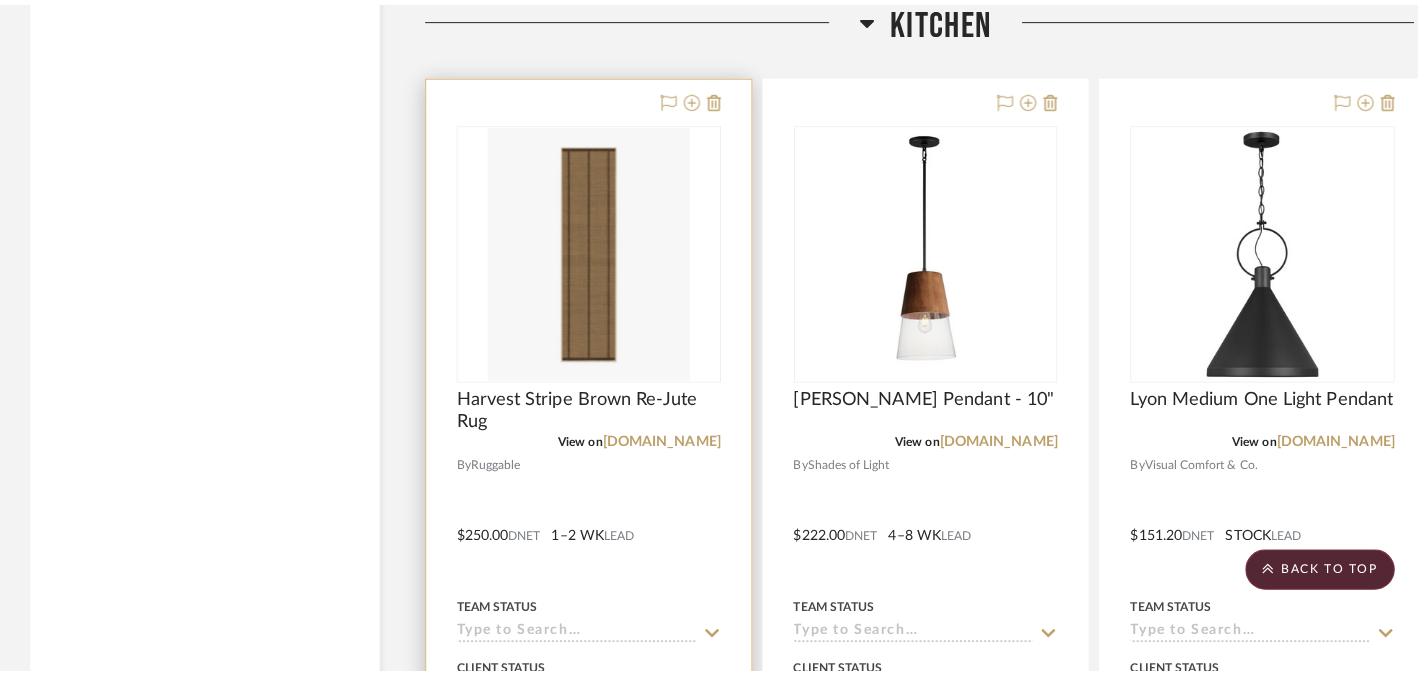 scroll, scrollTop: 0, scrollLeft: 0, axis: both 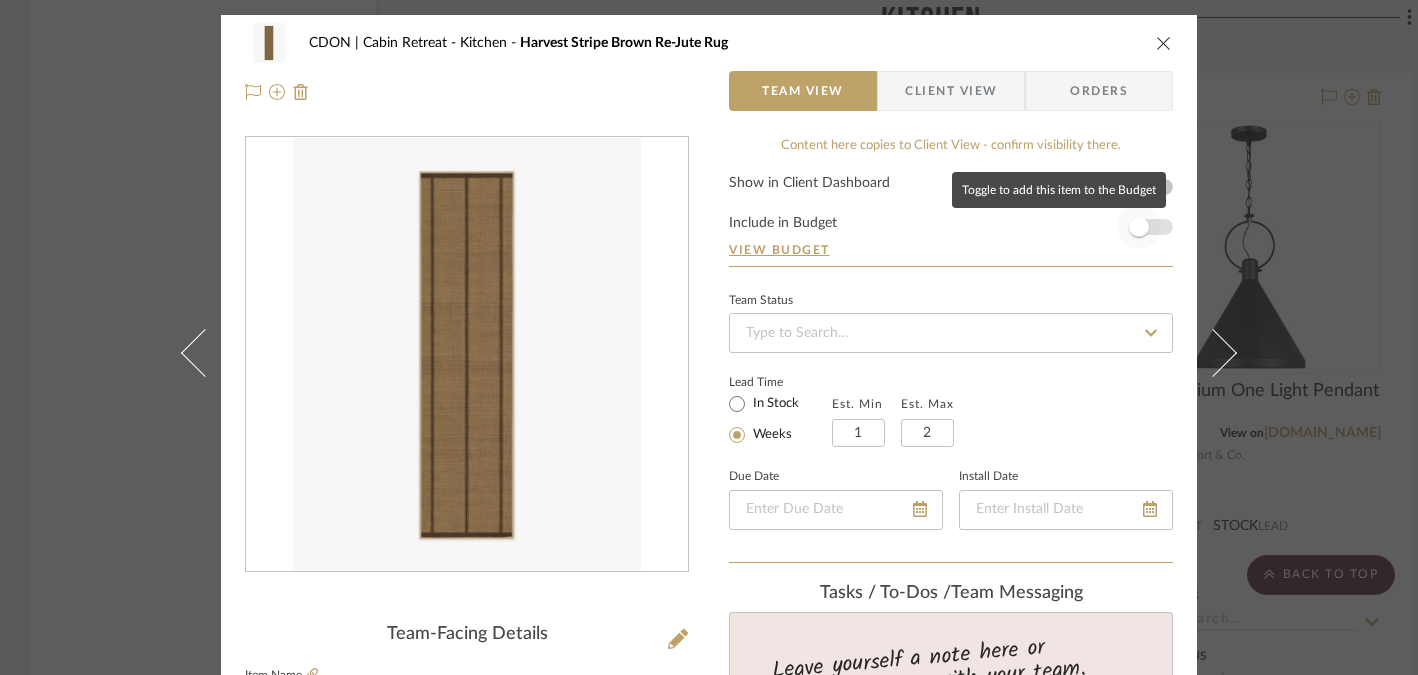 click at bounding box center [1139, 227] 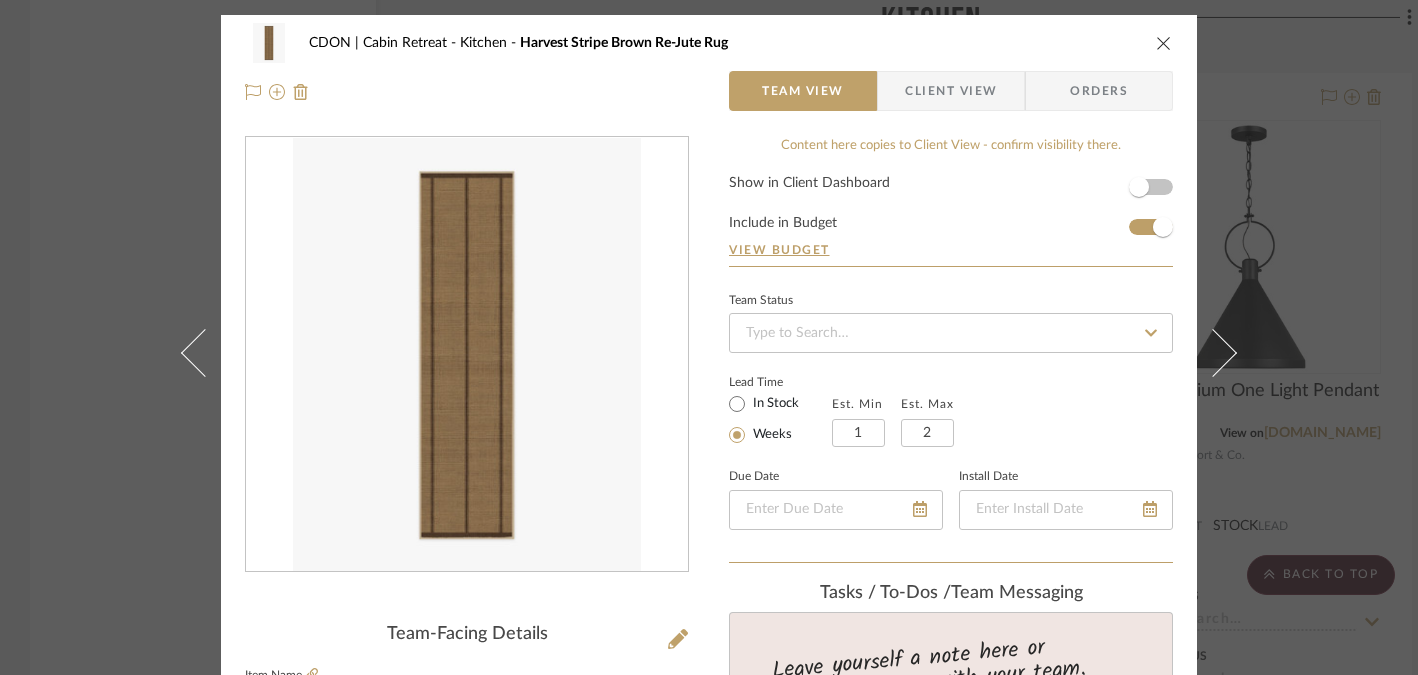 type 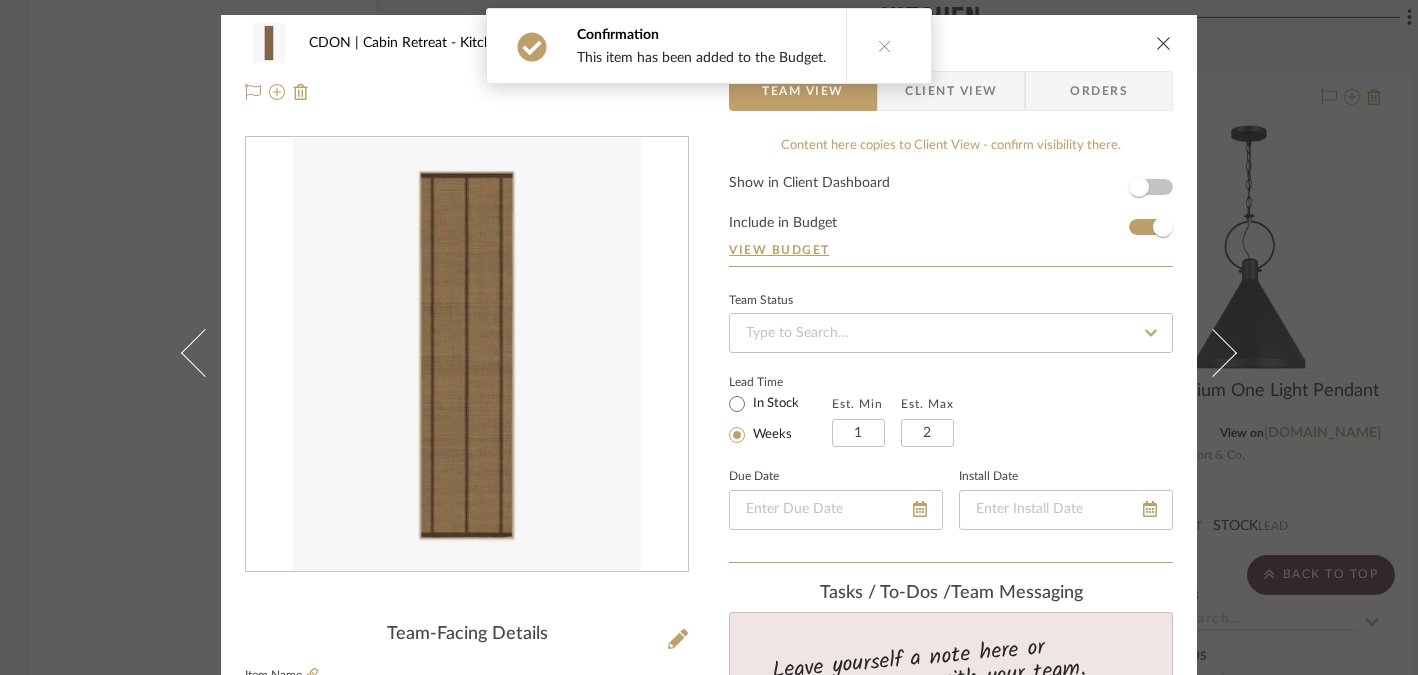 click at bounding box center [1164, 43] 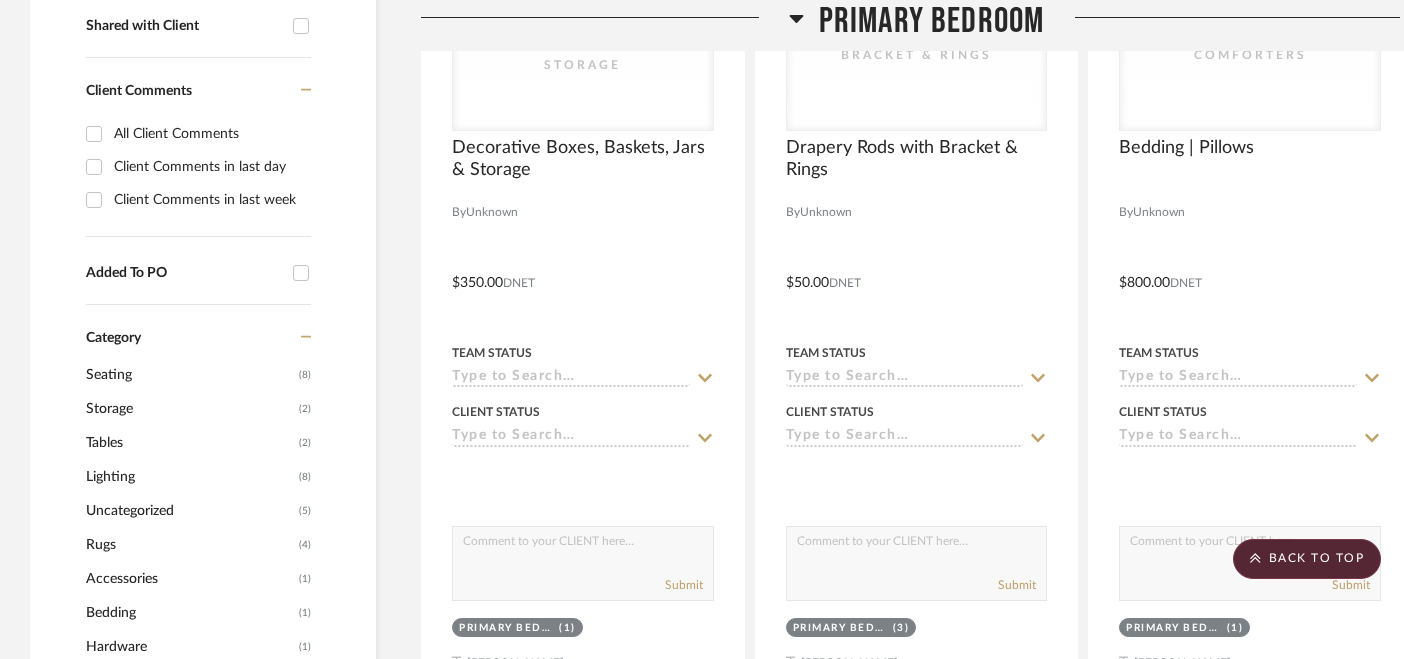 scroll, scrollTop: 0, scrollLeft: 0, axis: both 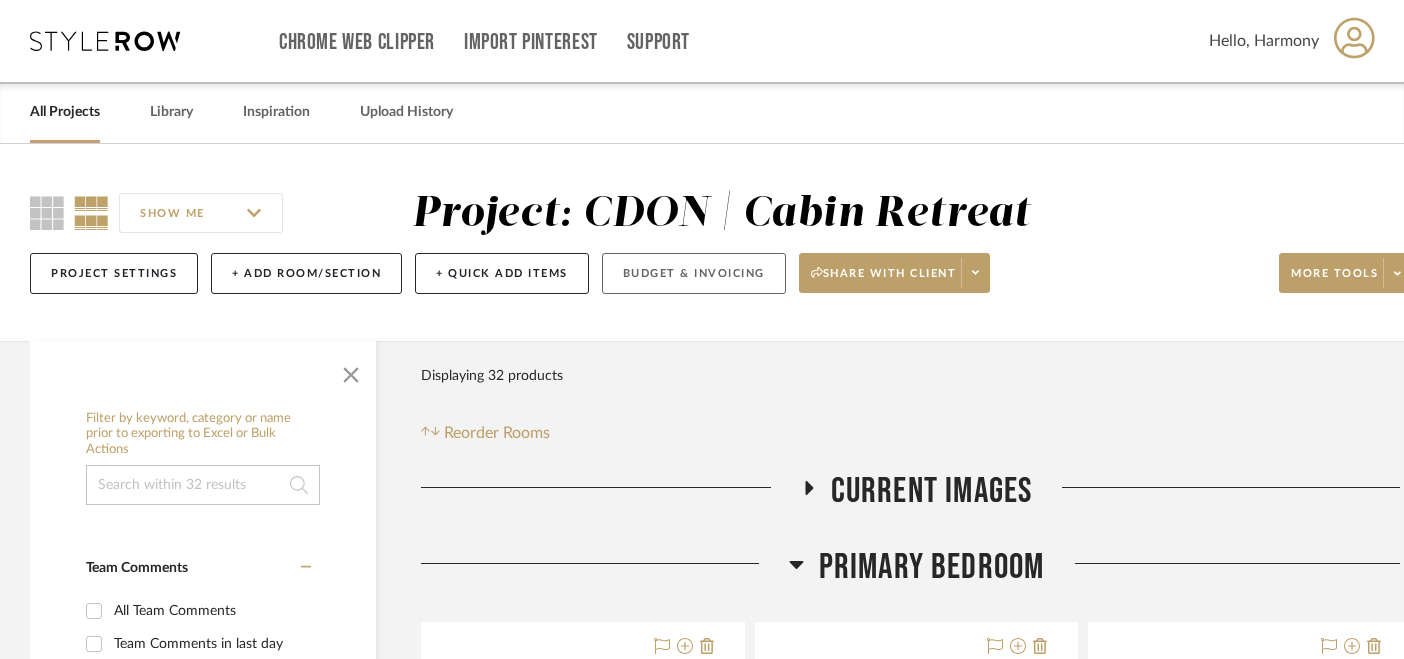click on "Budget & Invoicing" 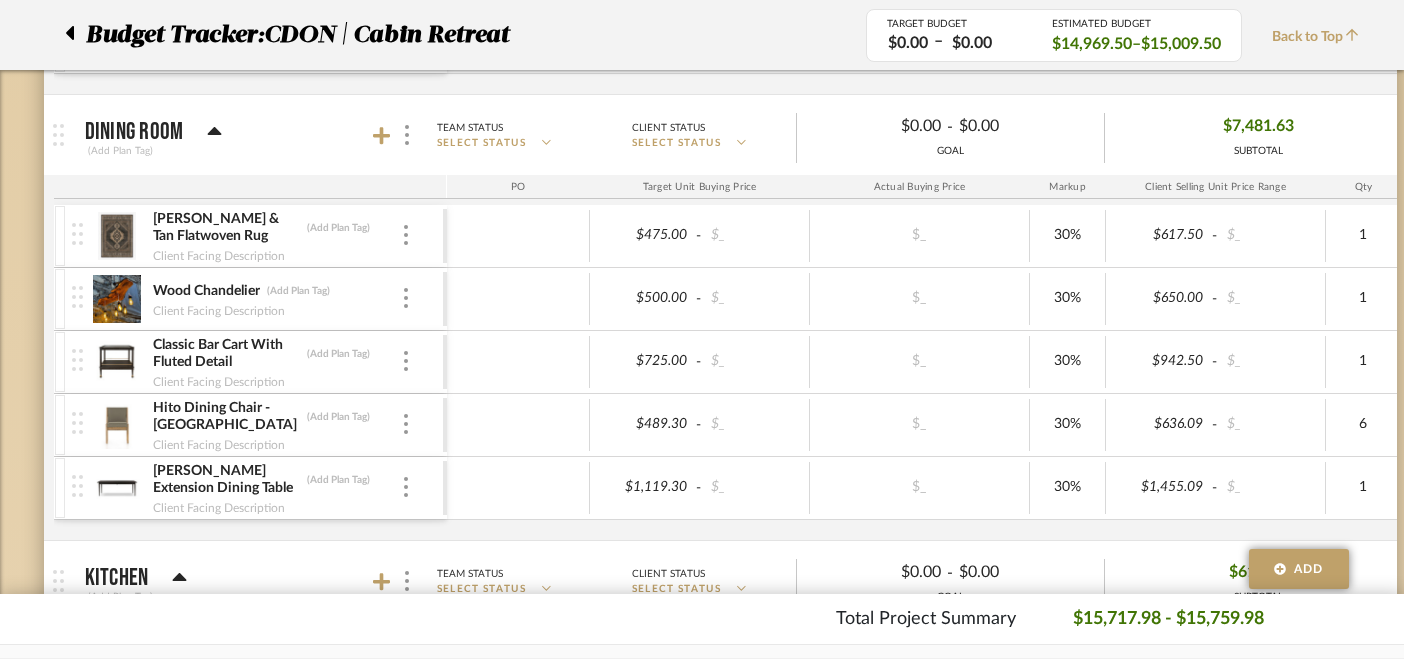 scroll, scrollTop: 1089, scrollLeft: 0, axis: vertical 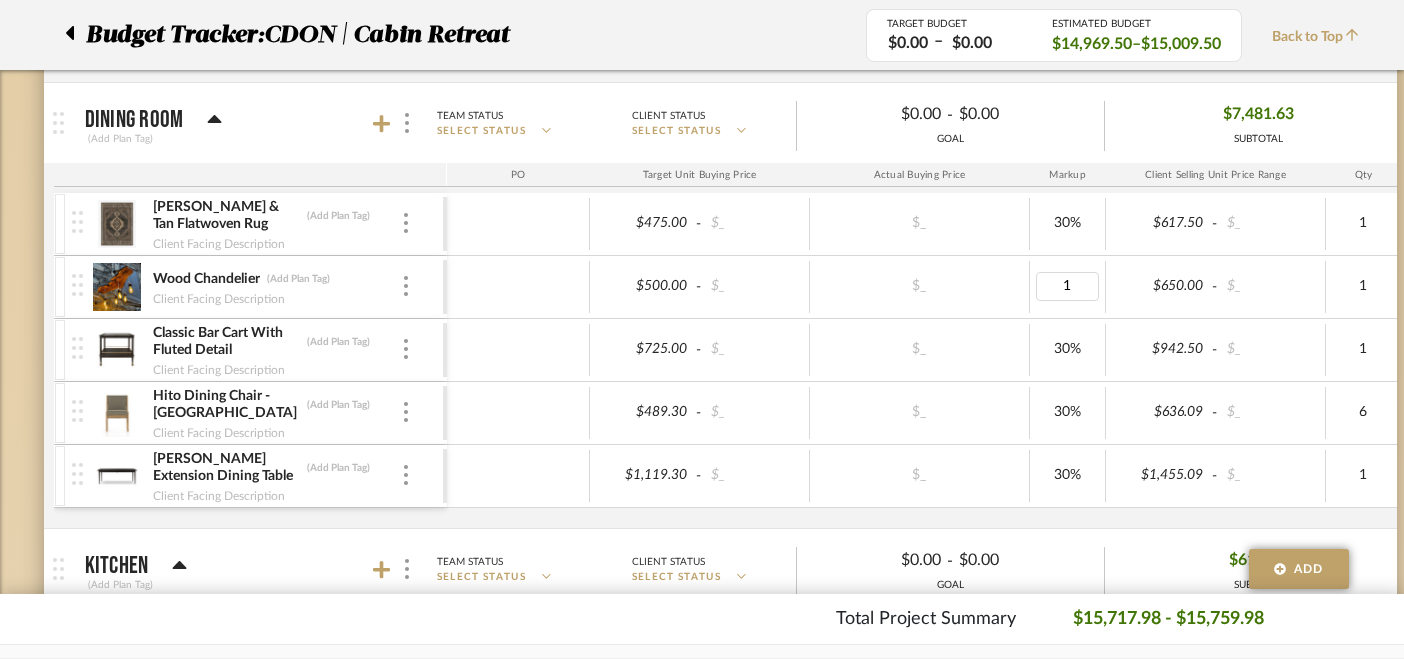 type on "10" 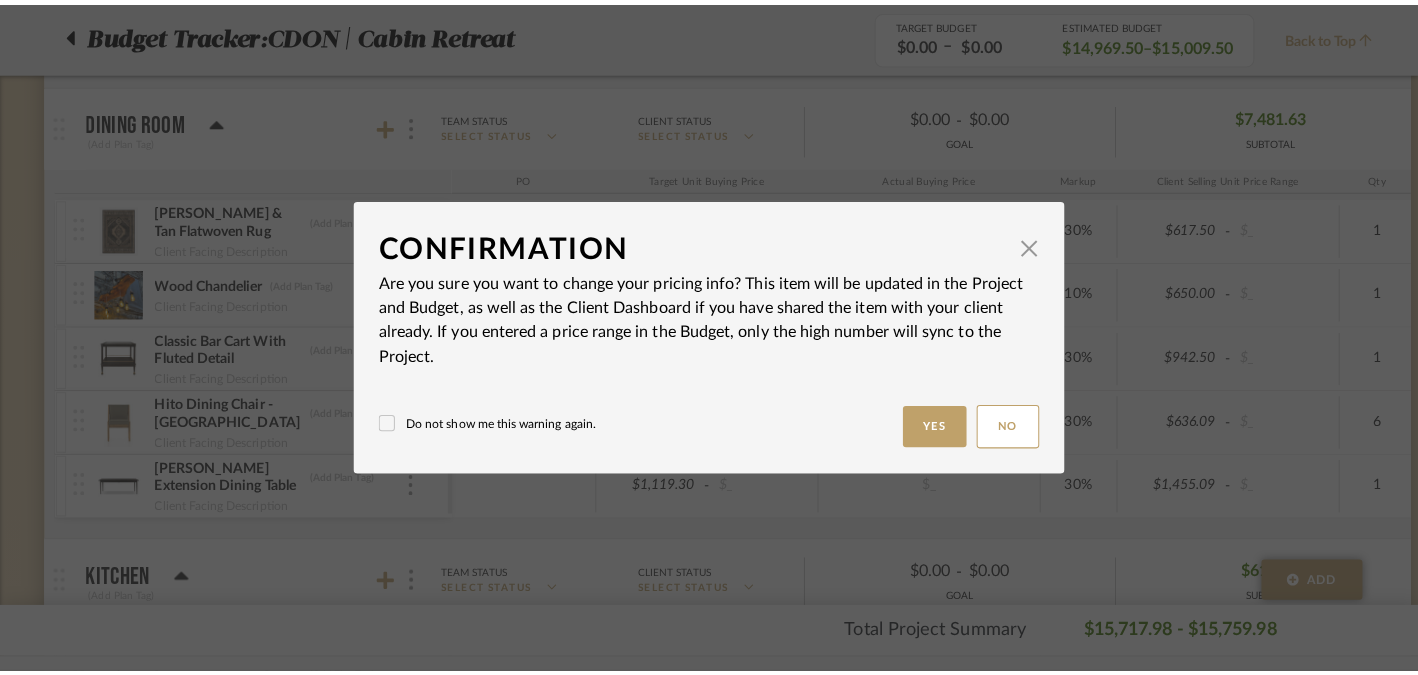 scroll, scrollTop: 0, scrollLeft: 0, axis: both 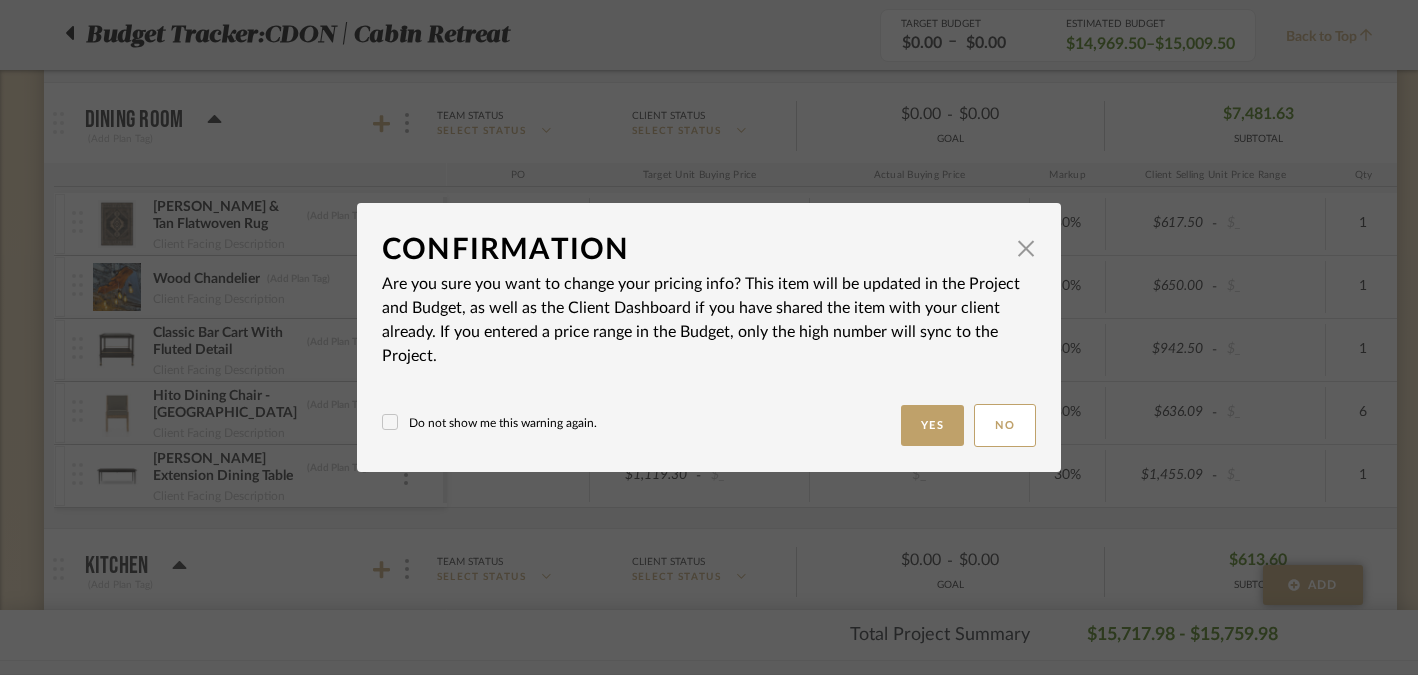 click 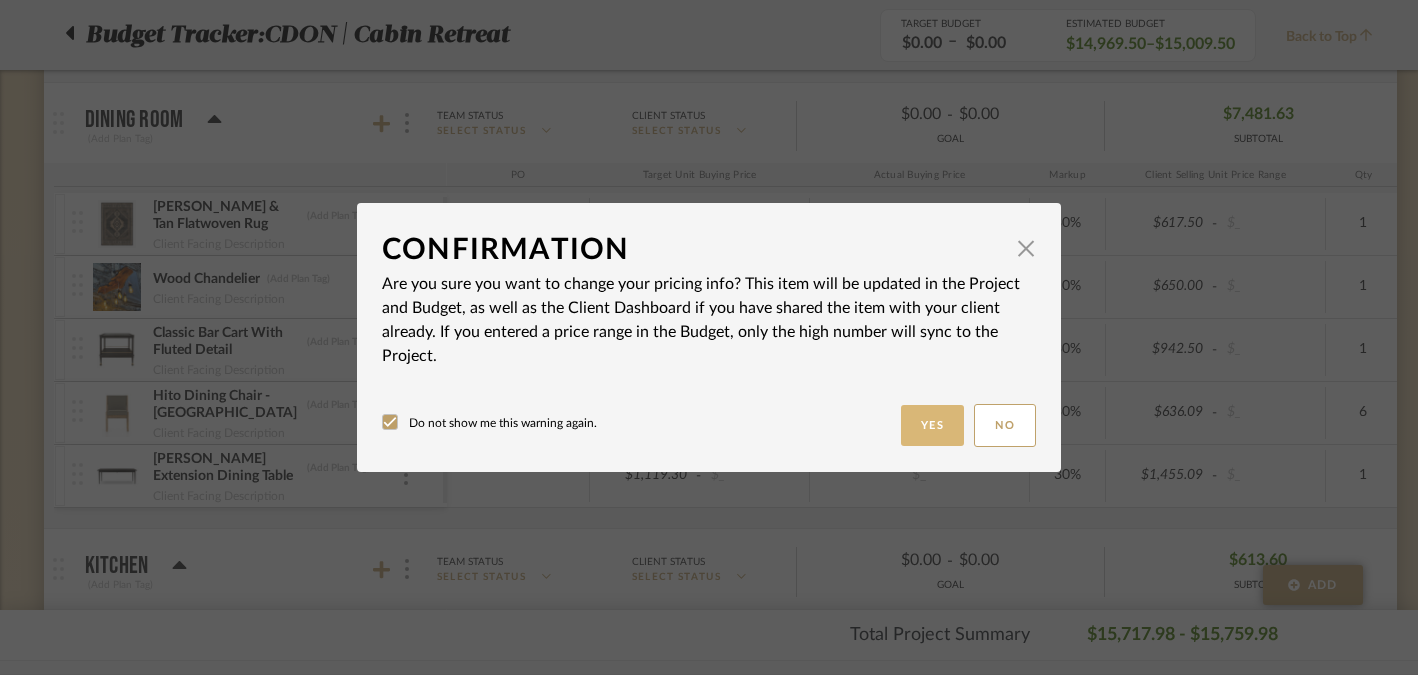 click on "Yes" at bounding box center [933, 425] 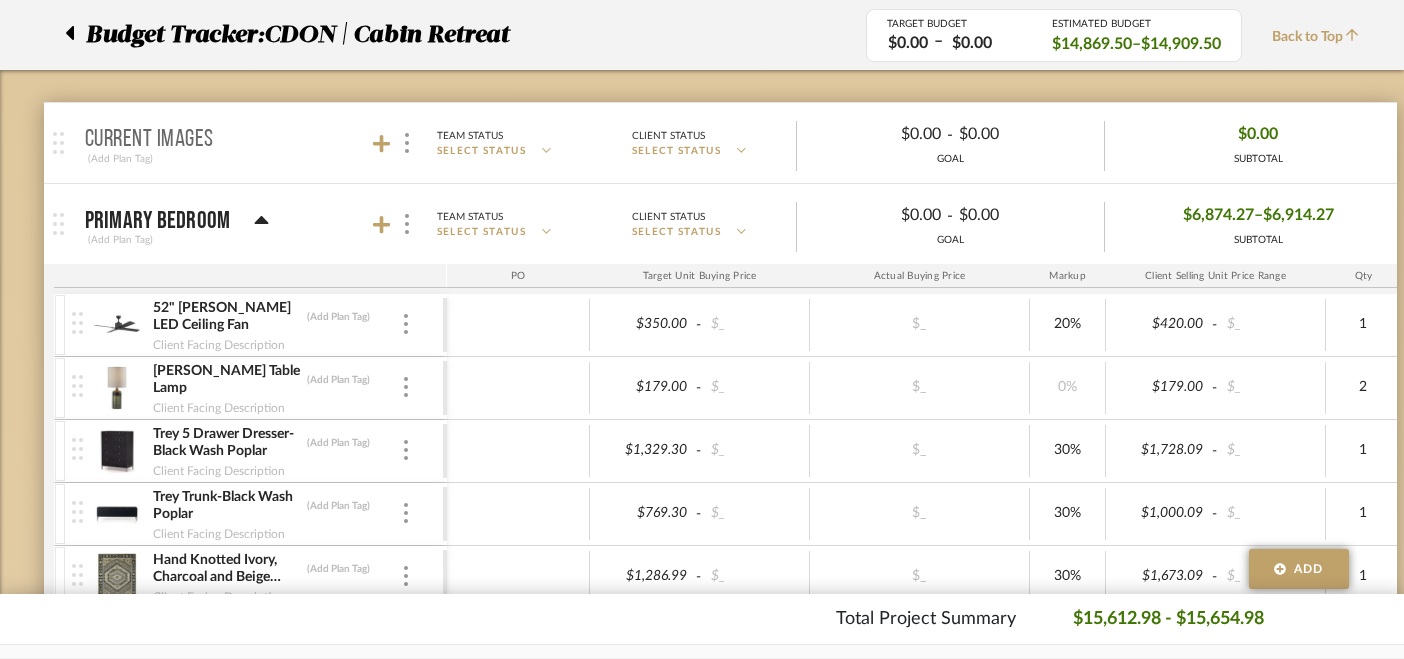 scroll, scrollTop: 0, scrollLeft: 0, axis: both 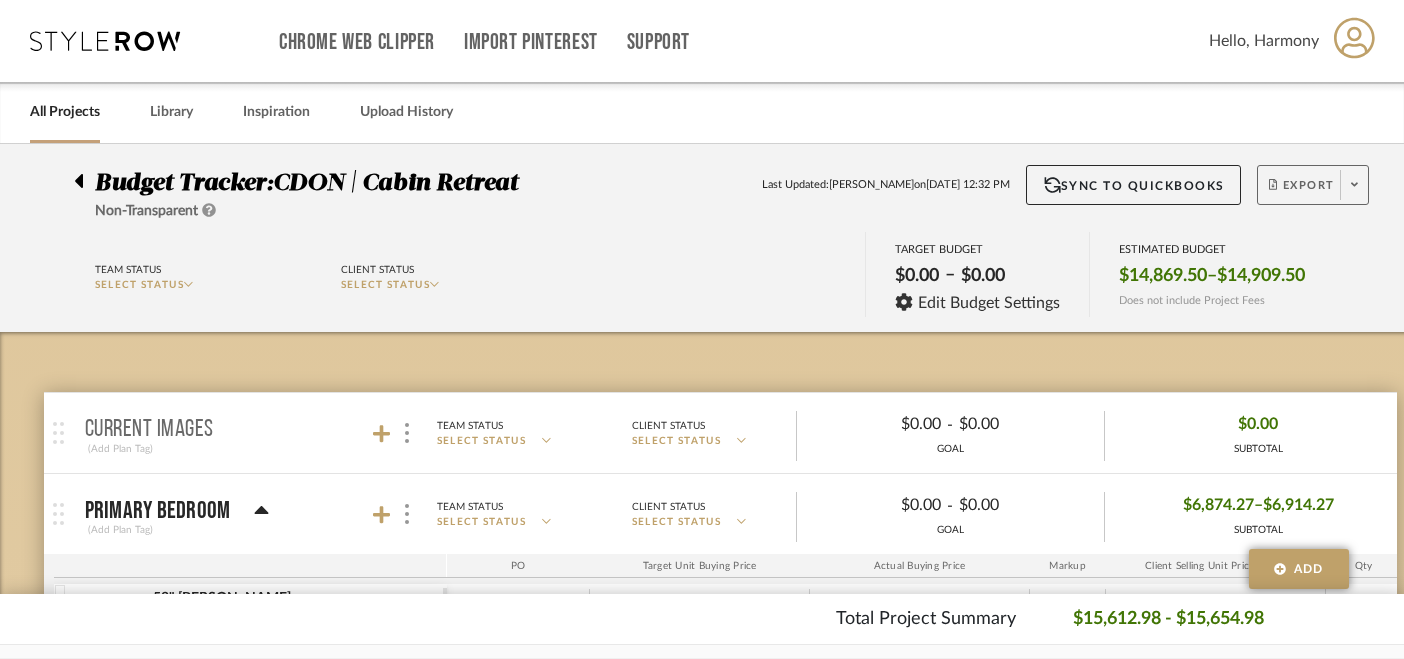 click 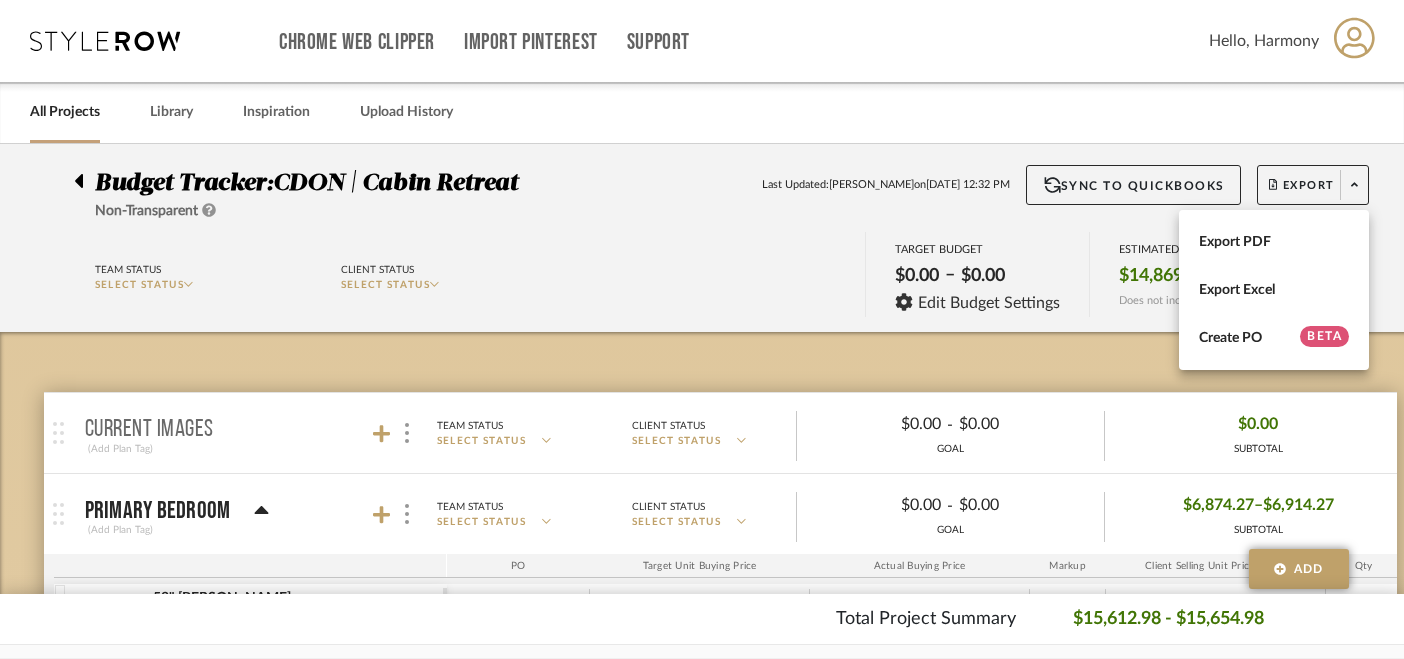 click at bounding box center [702, 329] 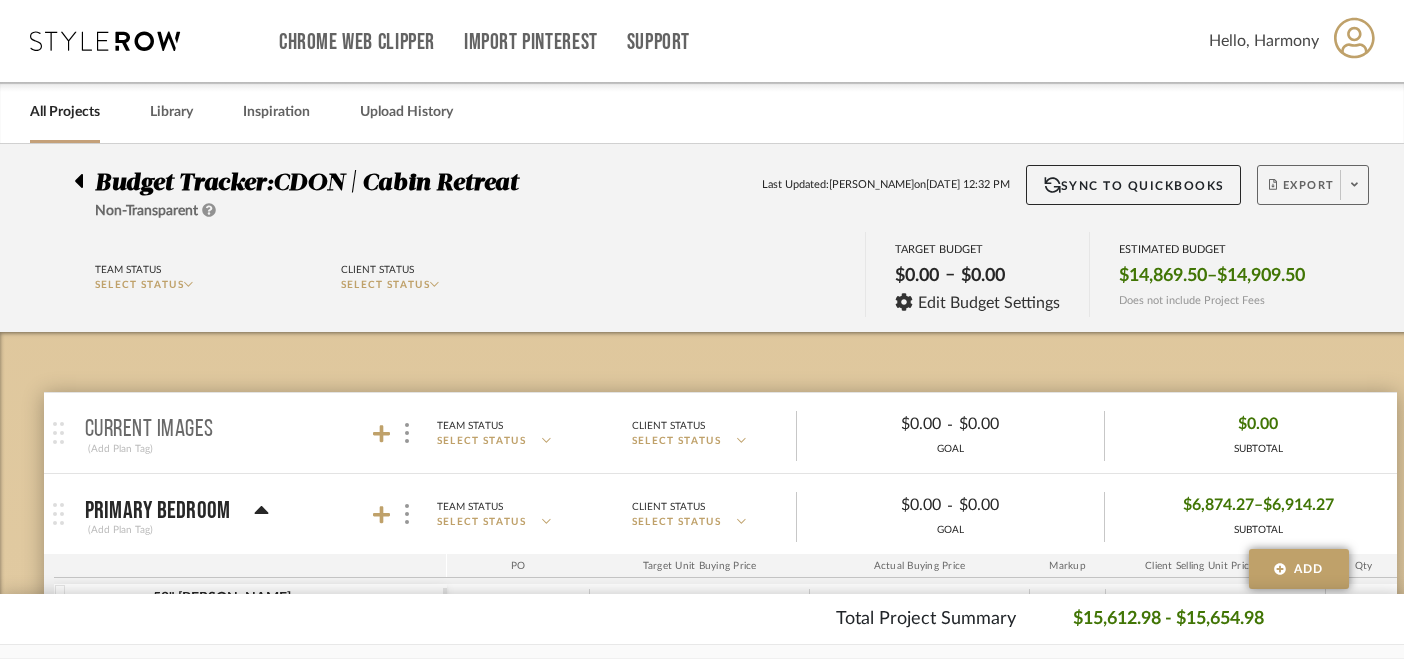 click 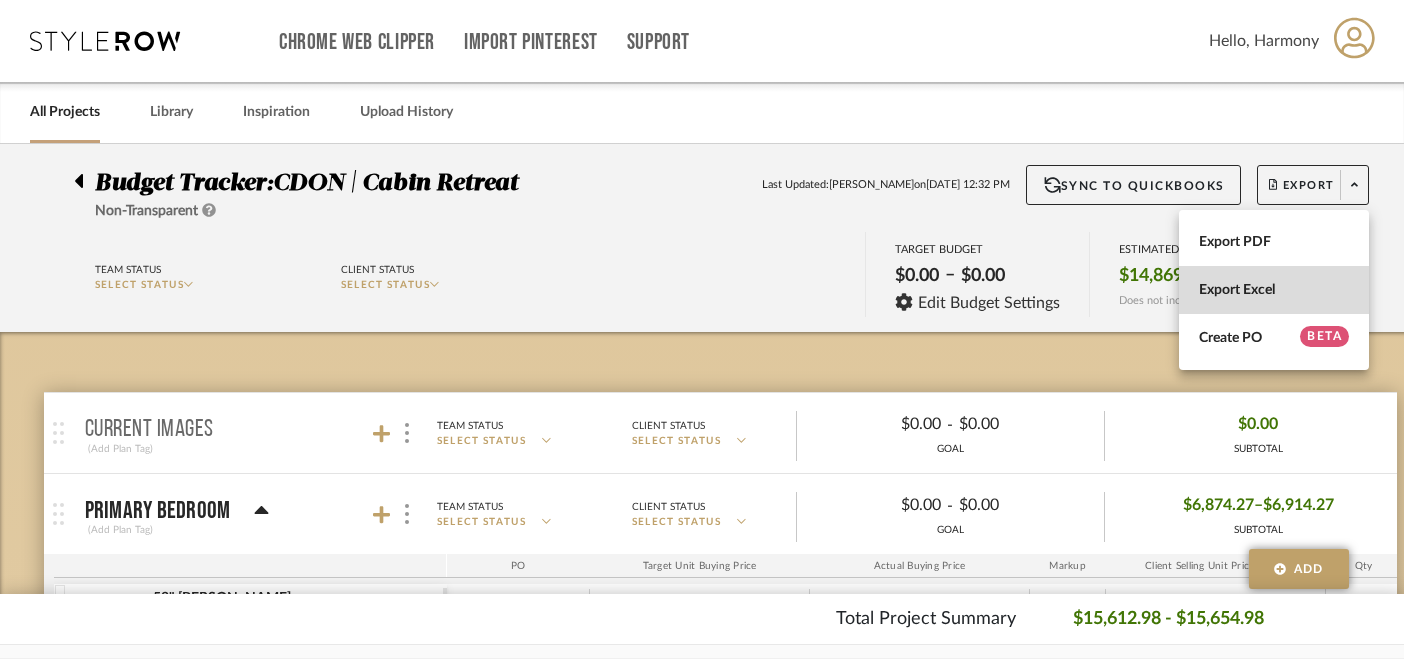 click on "Export Excel" at bounding box center (1274, 290) 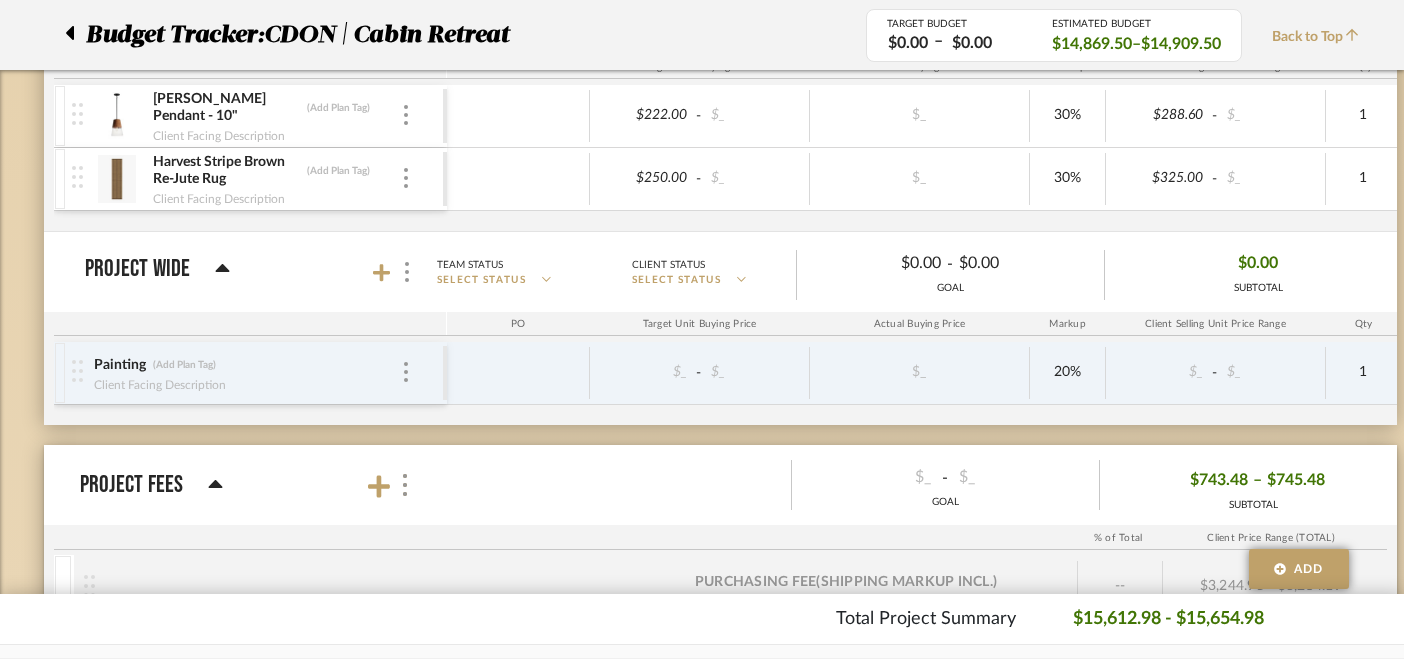 scroll, scrollTop: 1633, scrollLeft: 0, axis: vertical 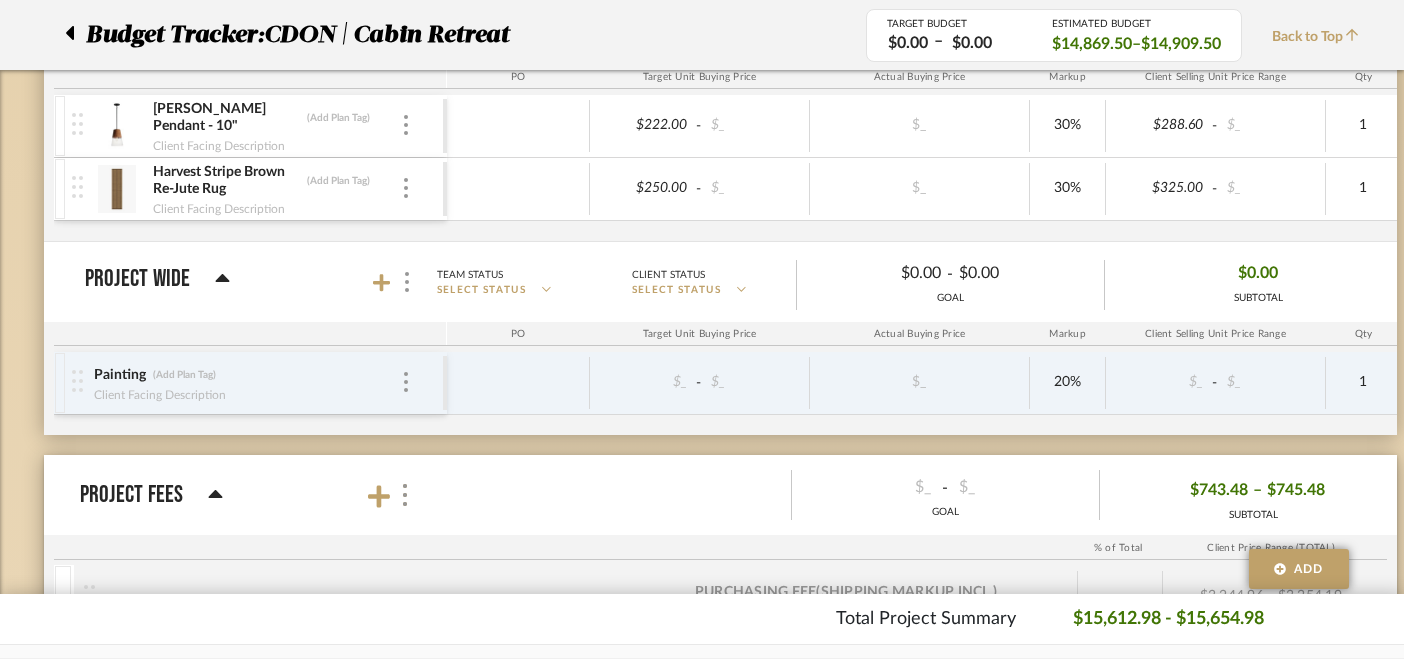 click at bounding box center (117, 189) 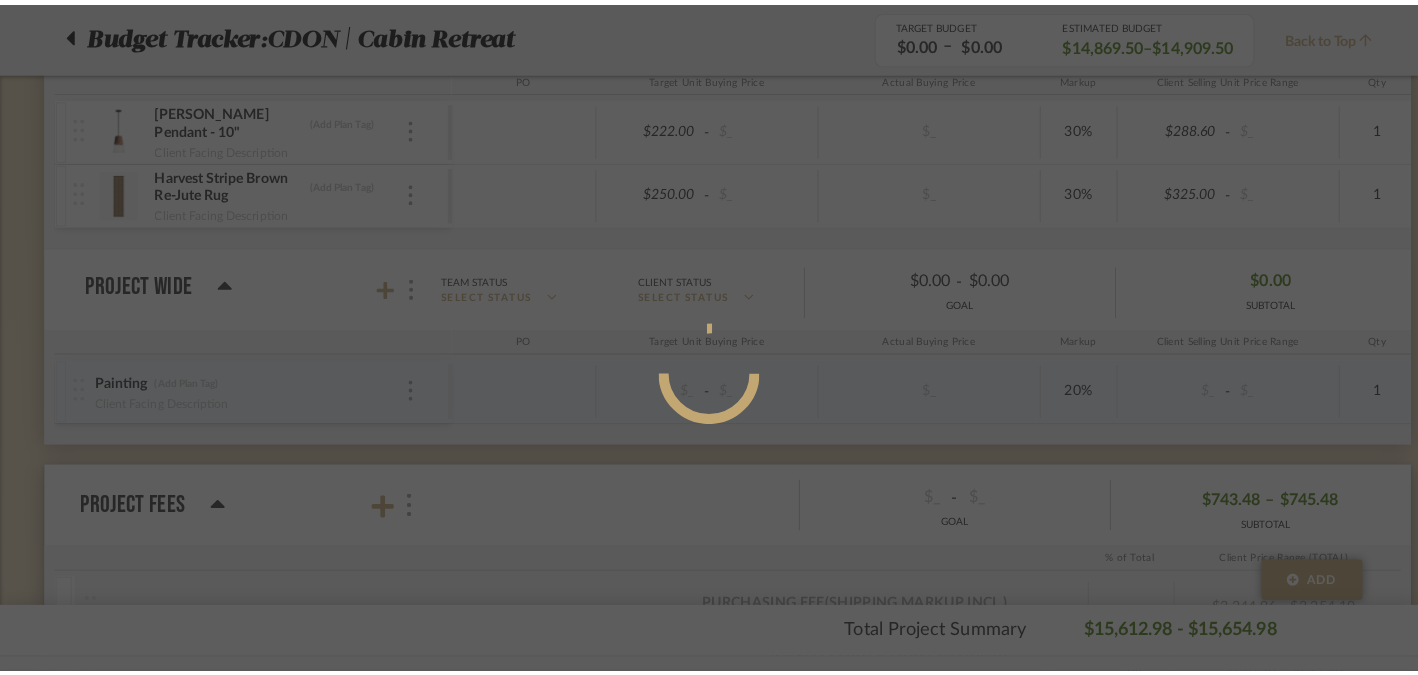 scroll, scrollTop: 0, scrollLeft: 0, axis: both 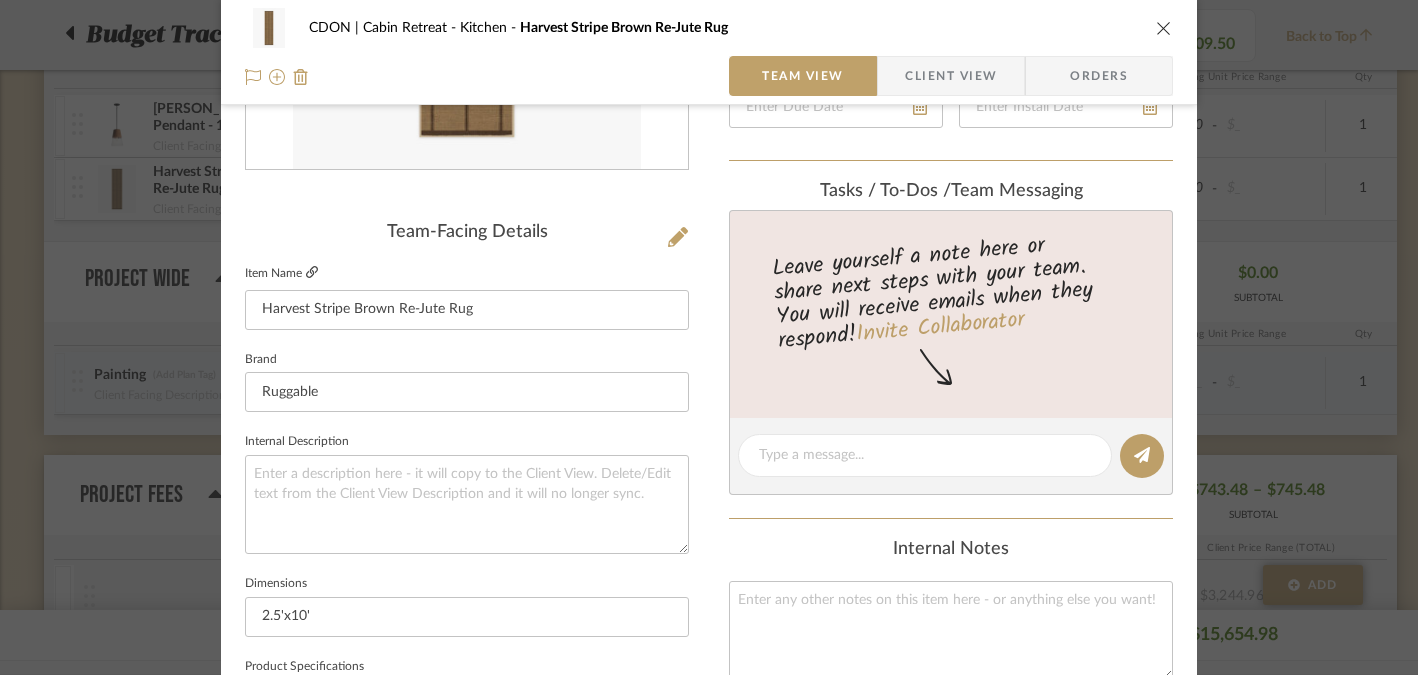 click 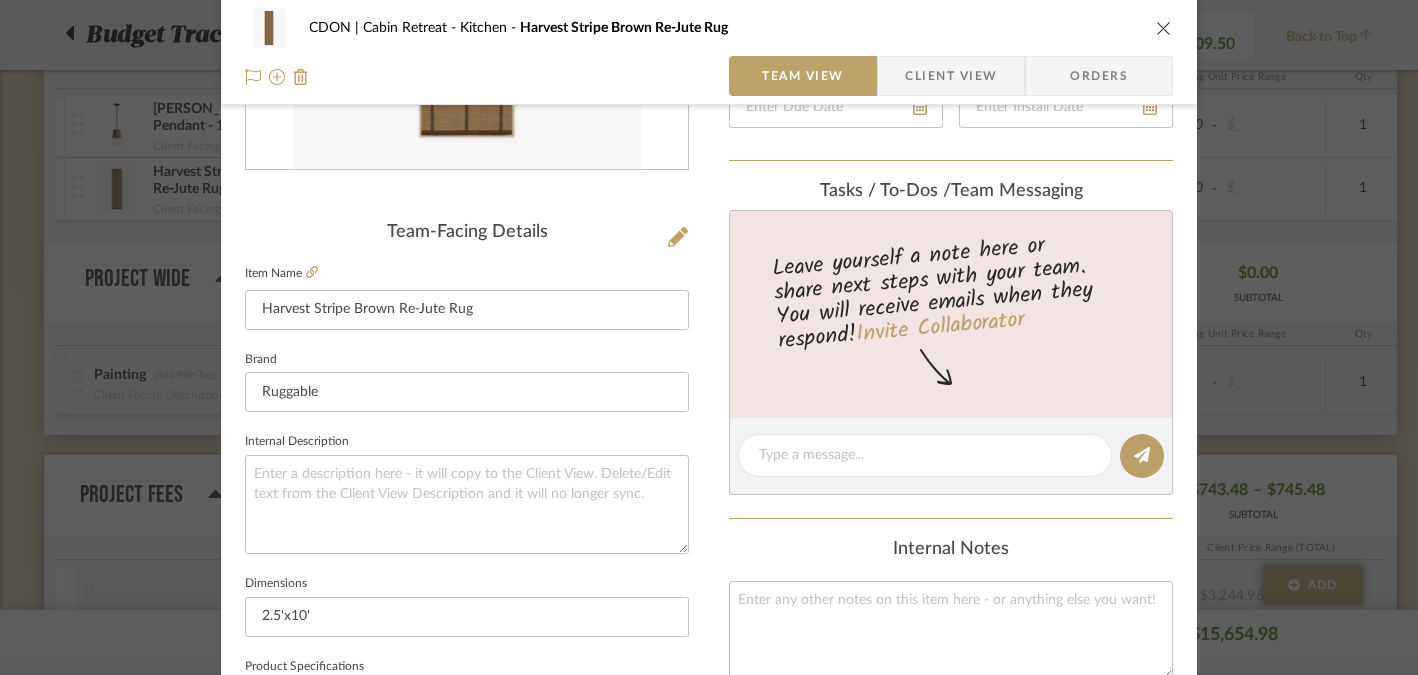click at bounding box center [1164, 28] 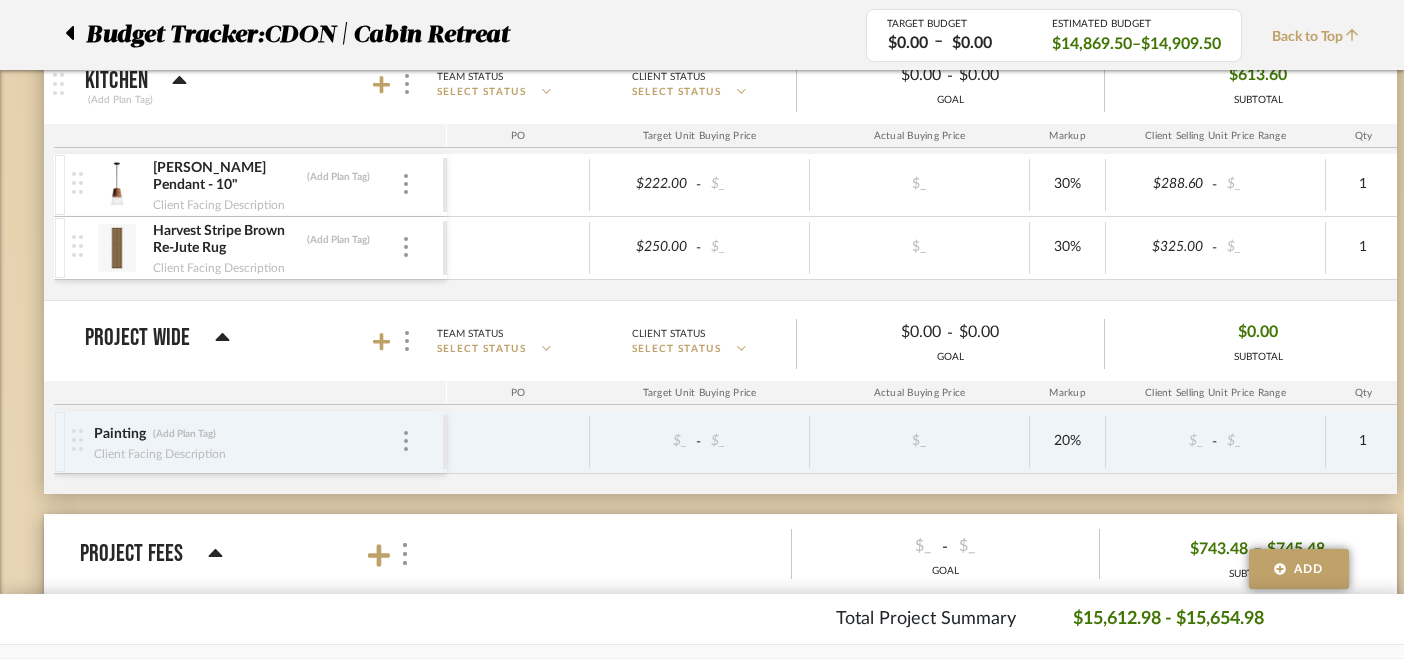scroll, scrollTop: 1576, scrollLeft: 0, axis: vertical 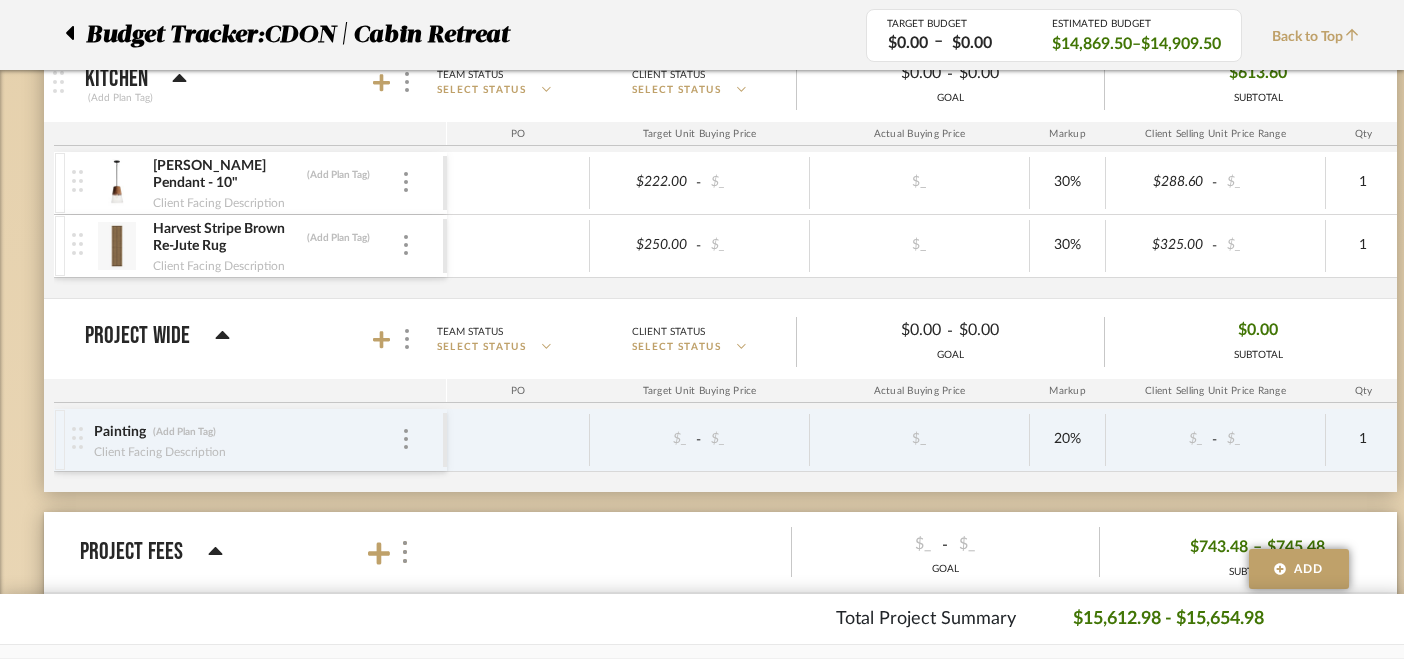 click at bounding box center [117, 183] 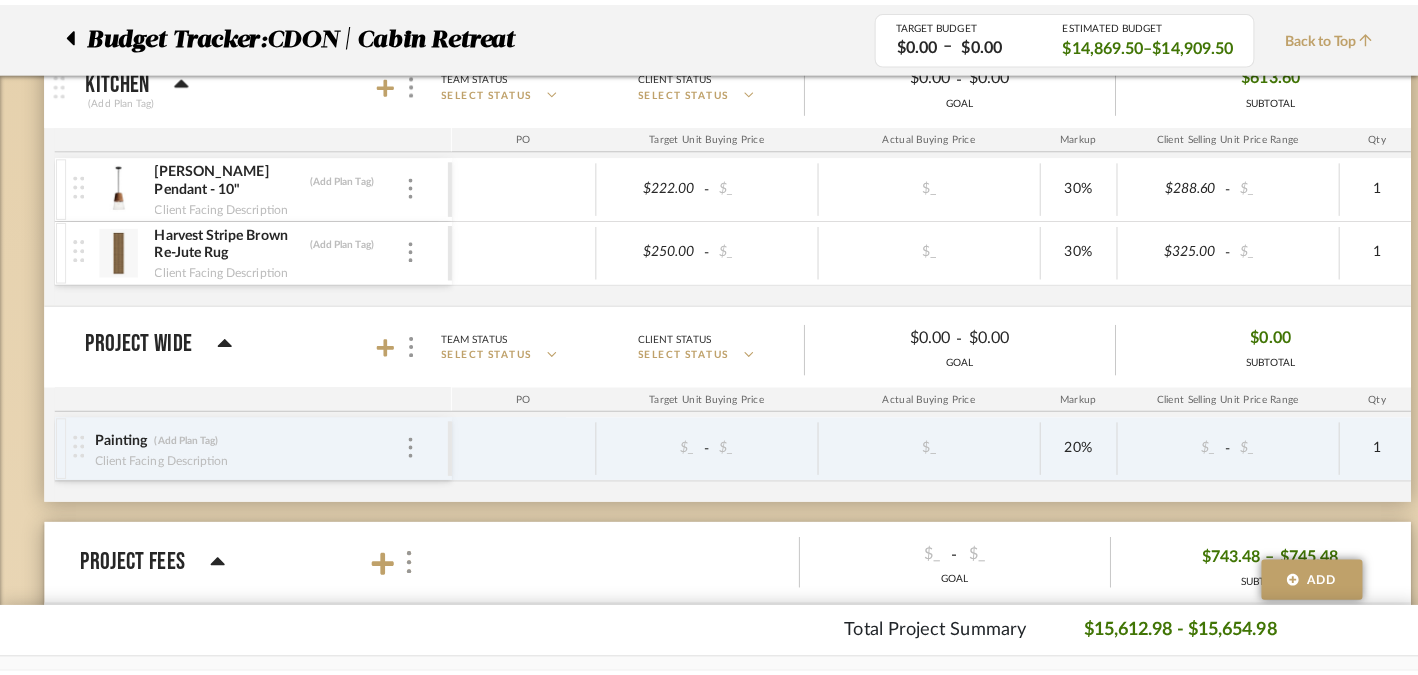 scroll, scrollTop: 0, scrollLeft: 0, axis: both 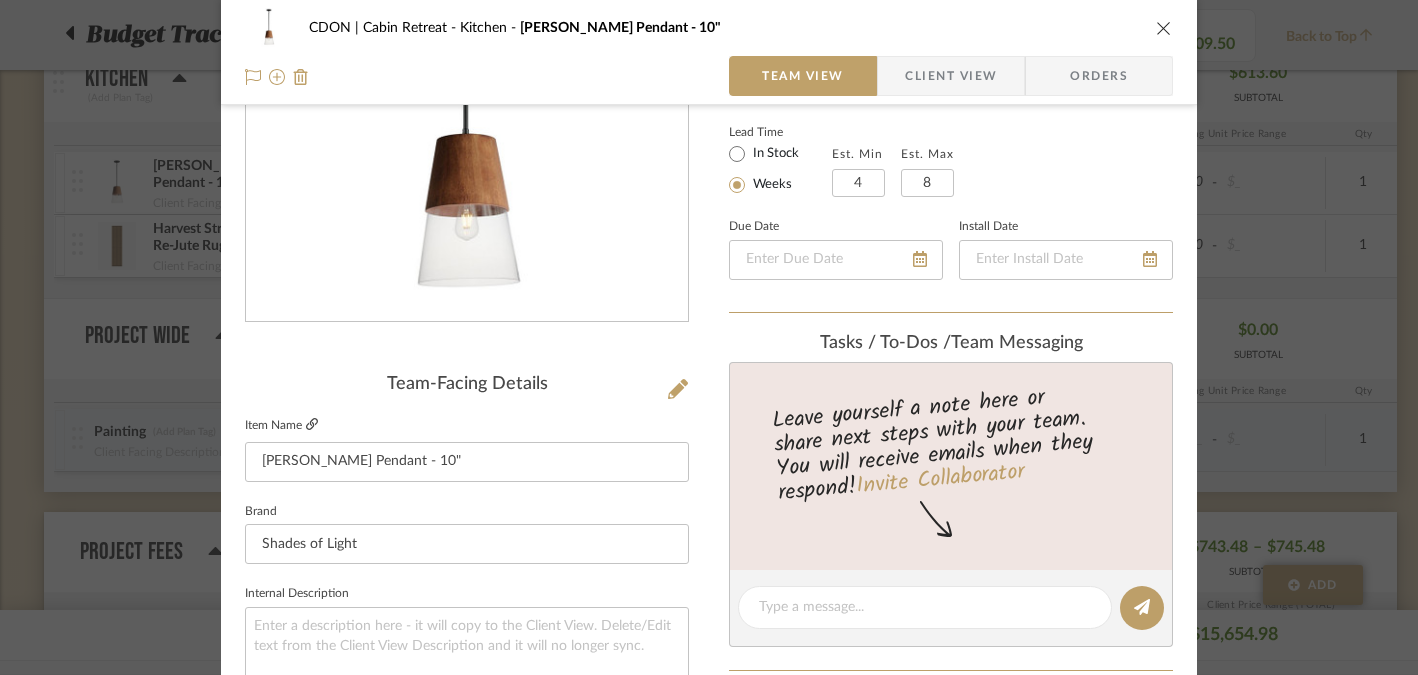 click 